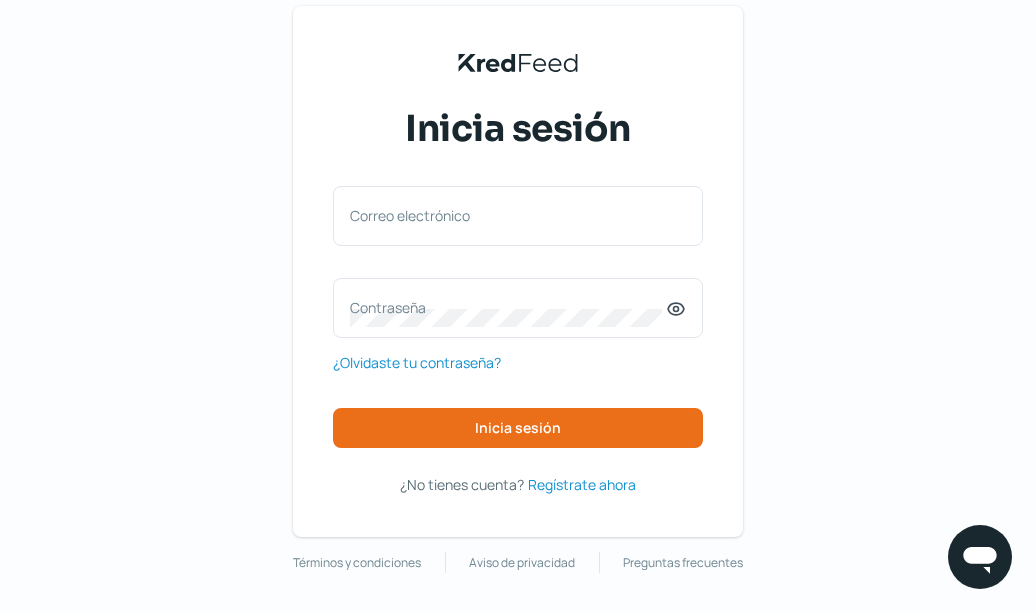 scroll, scrollTop: 34, scrollLeft: 0, axis: vertical 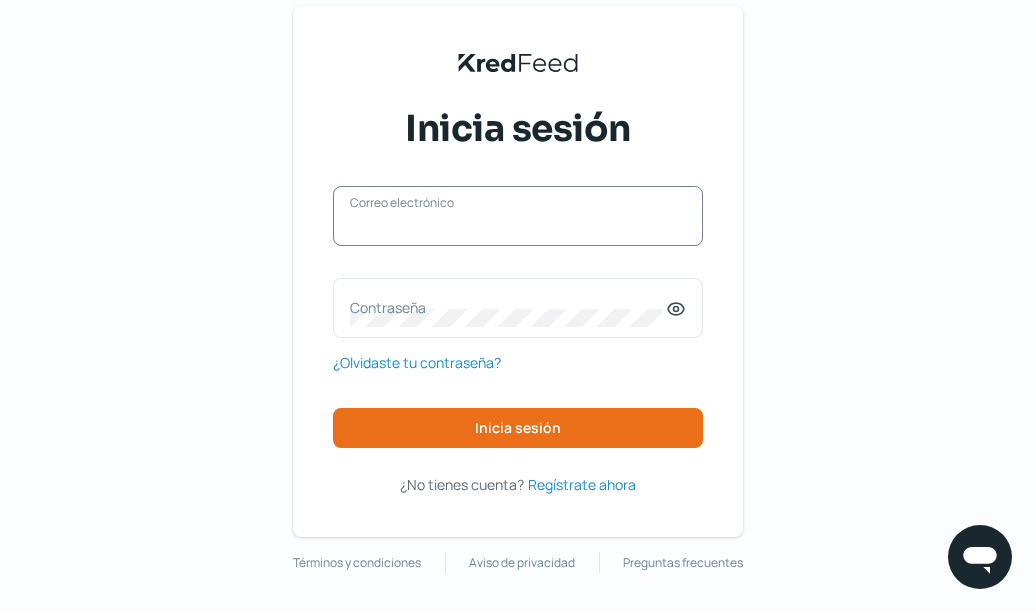 click on "Correo electrónico" at bounding box center [518, 226] 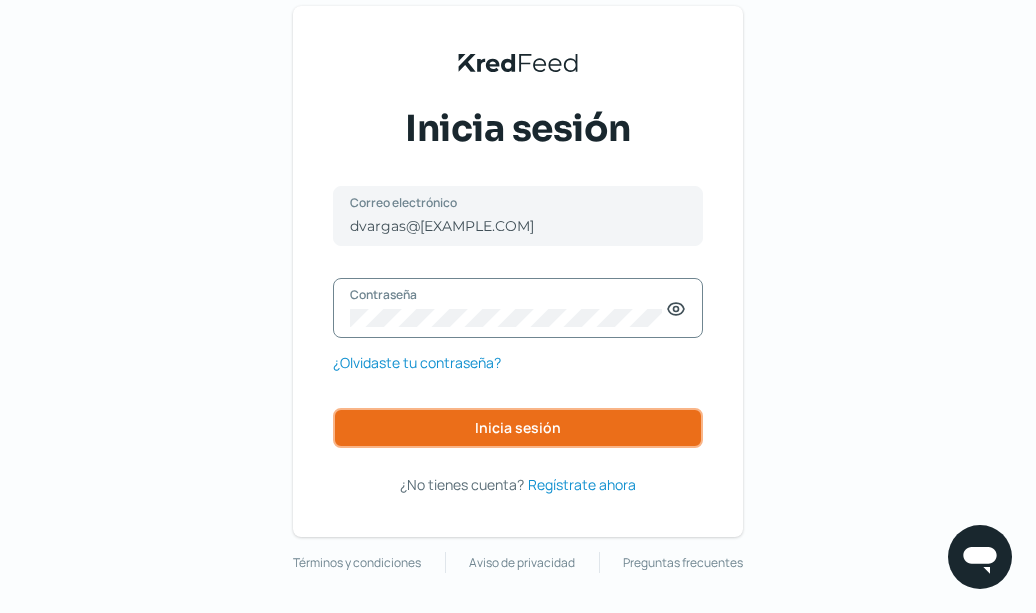 click on "Inicia sesión" at bounding box center (518, 428) 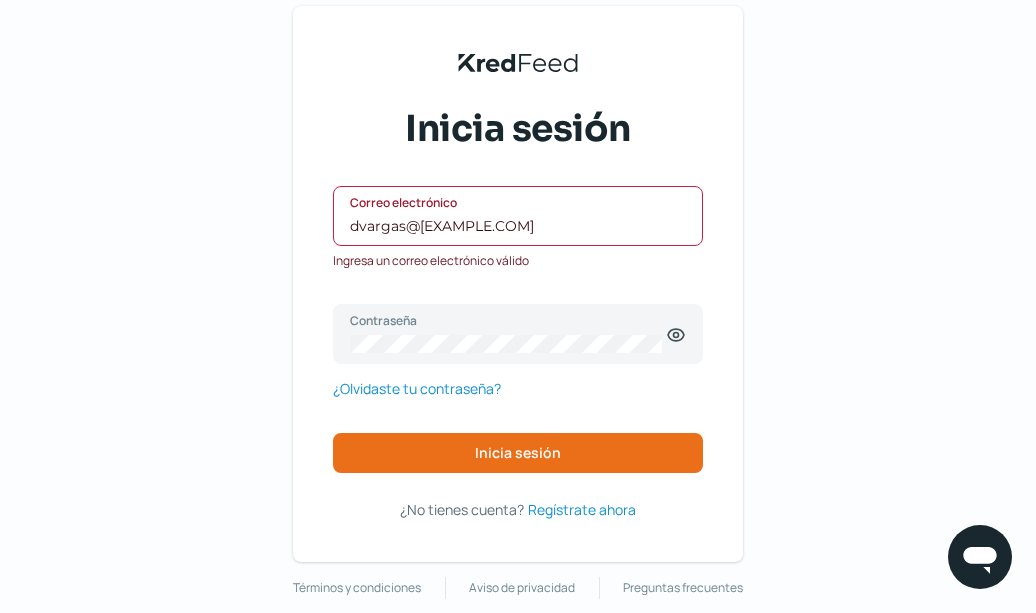 click on "dvargas@[EXAMPLE.COM]" at bounding box center (518, 226) 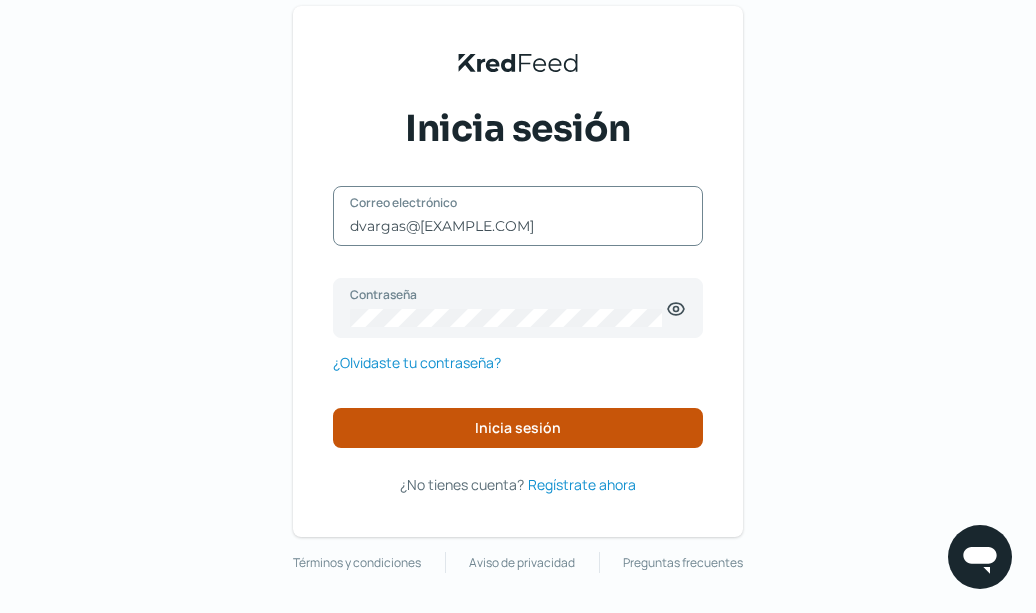 type on "dvargas@[EXAMPLE.COM]" 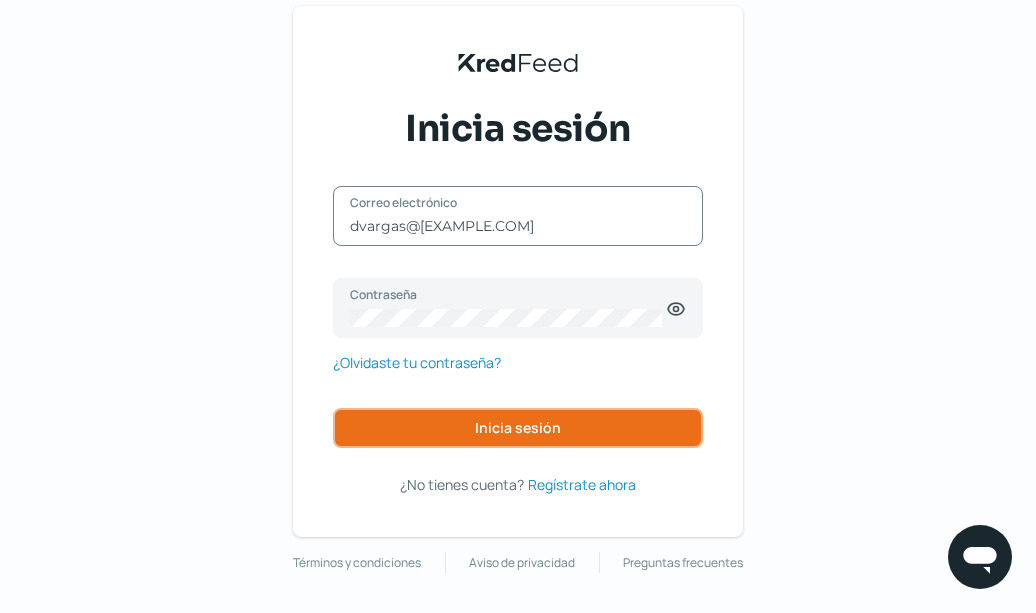 click on "Inicia sesión" at bounding box center (518, 428) 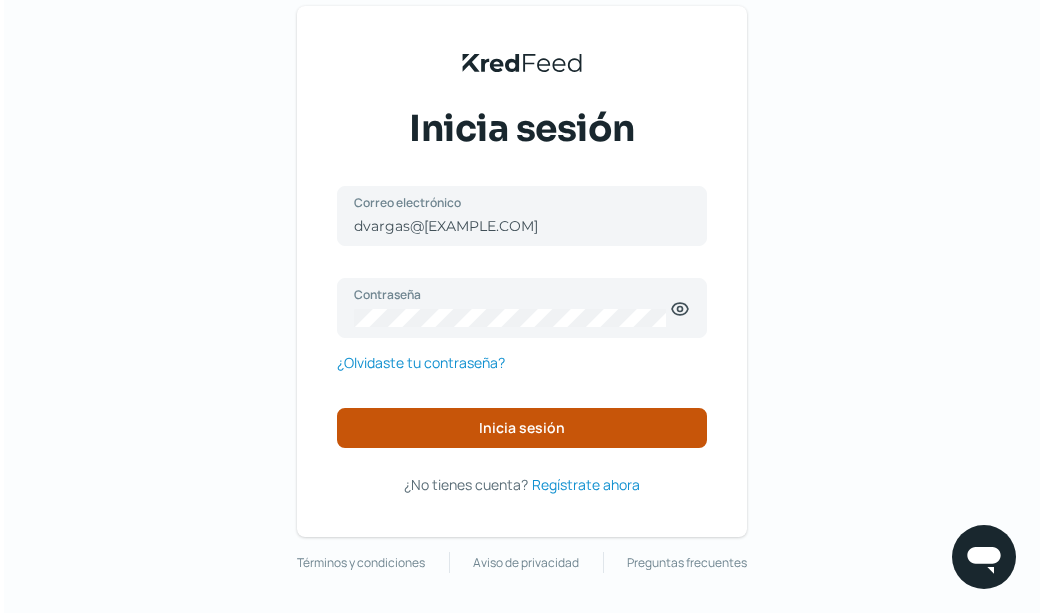 scroll, scrollTop: 0, scrollLeft: 0, axis: both 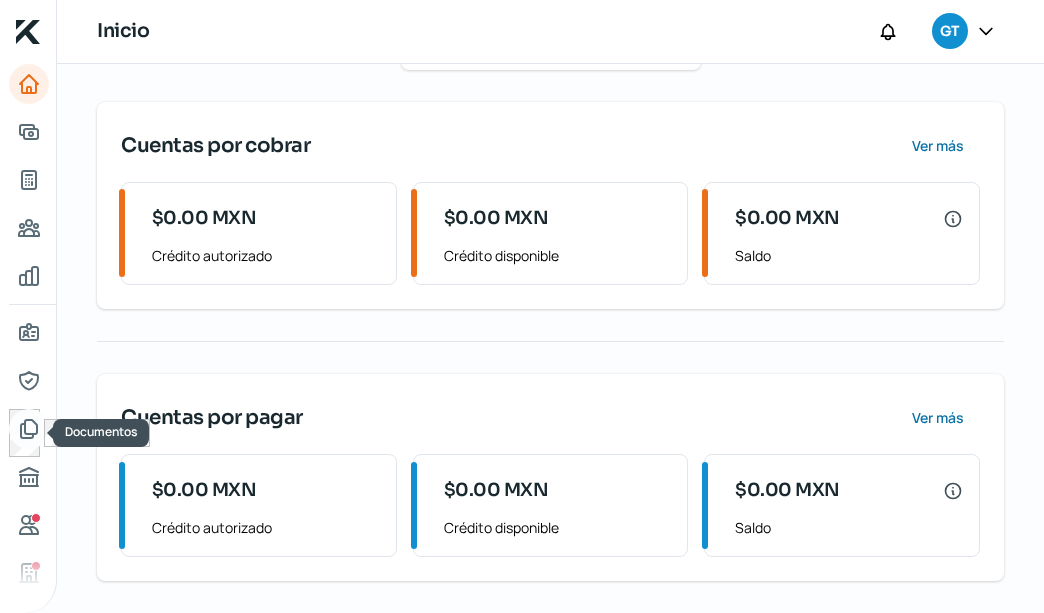 click 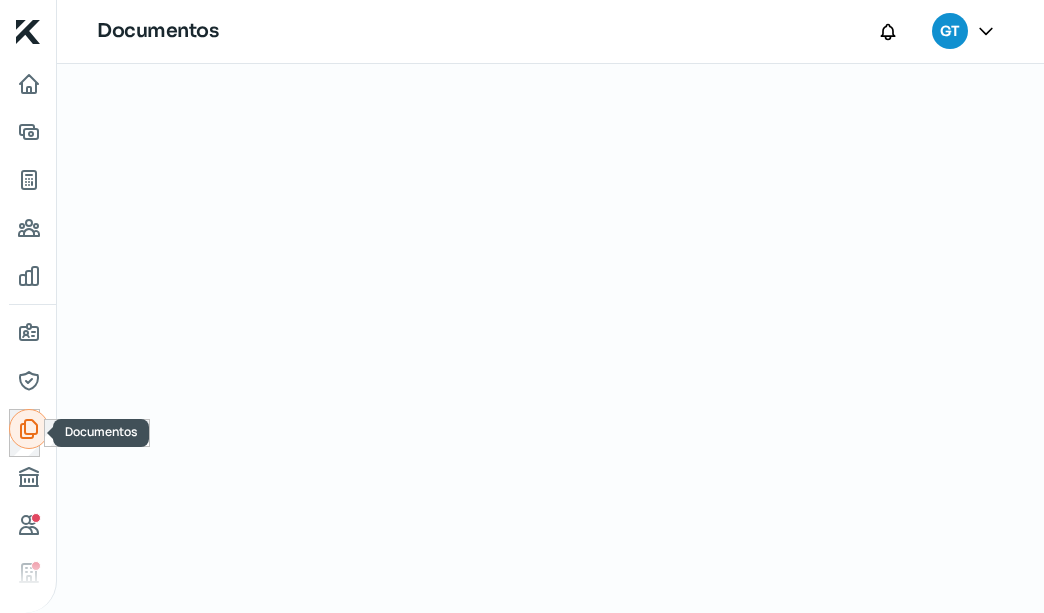scroll, scrollTop: 0, scrollLeft: 0, axis: both 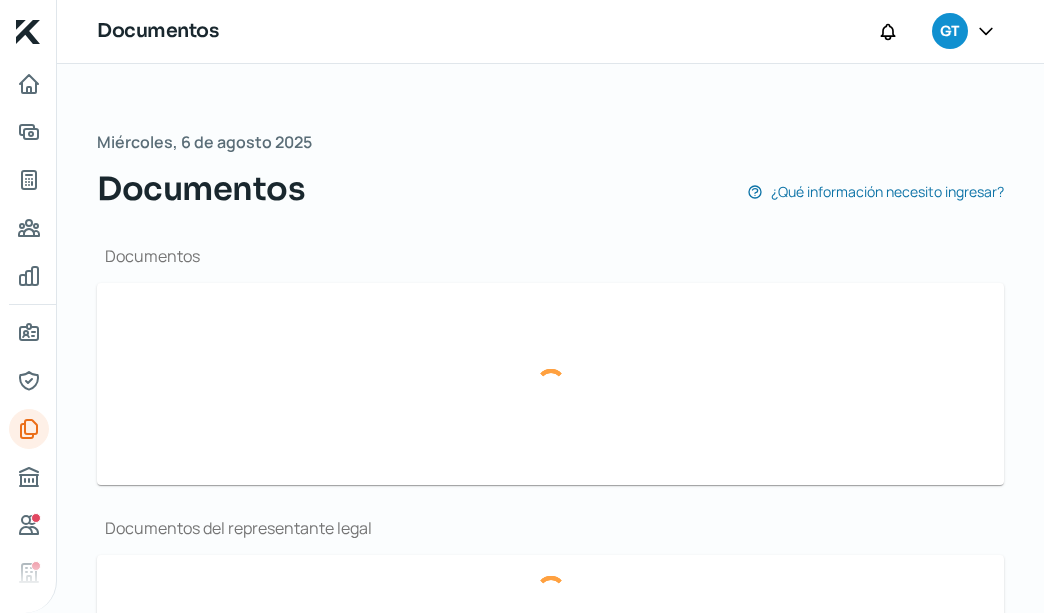 type on "CSF GTZ MAYO.pdf" 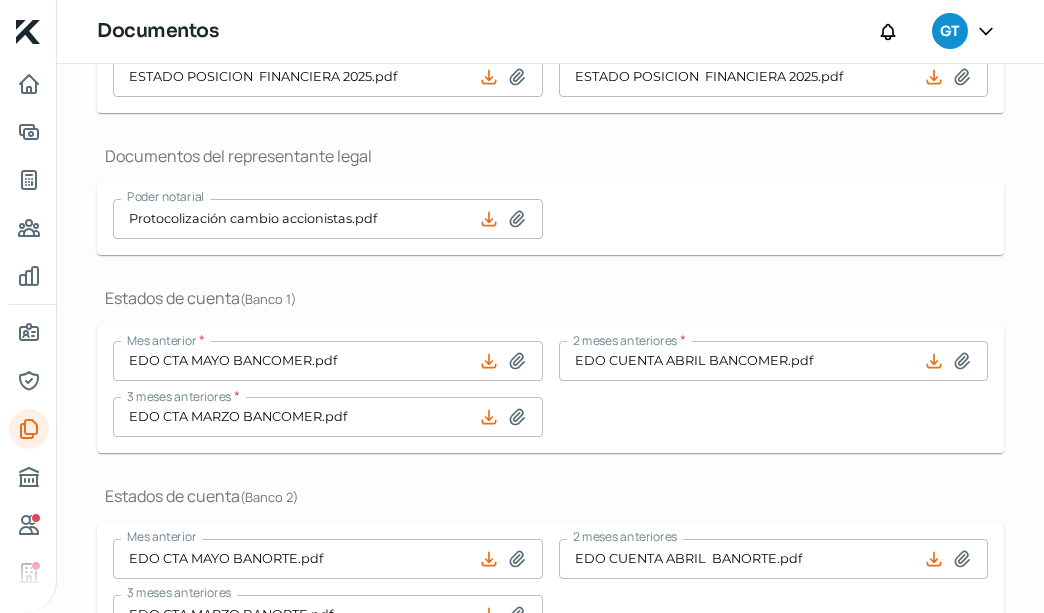 scroll, scrollTop: 688, scrollLeft: 0, axis: vertical 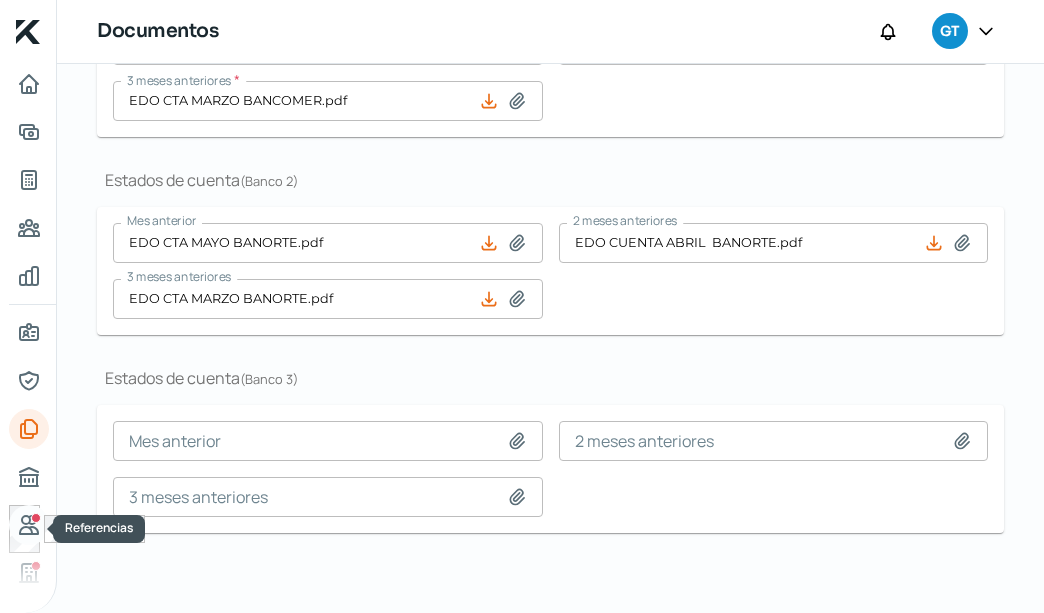 click at bounding box center (36, 518) 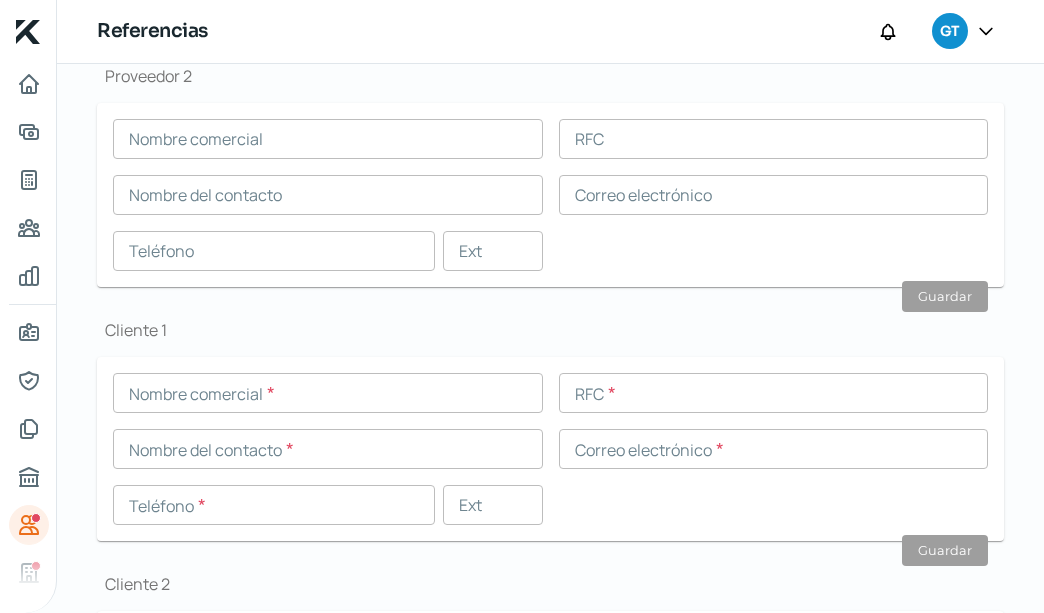 scroll, scrollTop: 500, scrollLeft: 0, axis: vertical 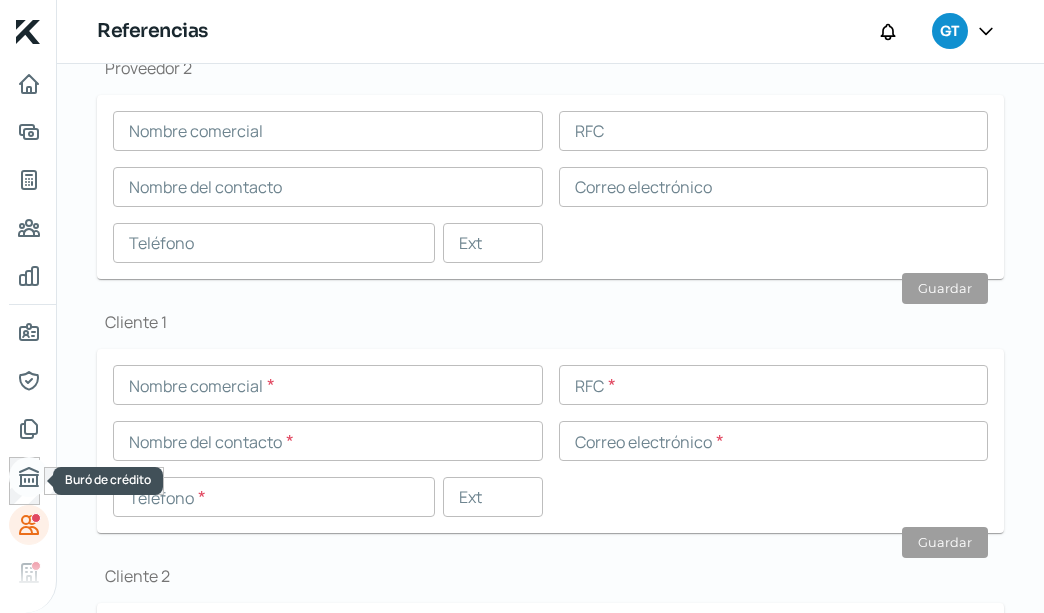 click 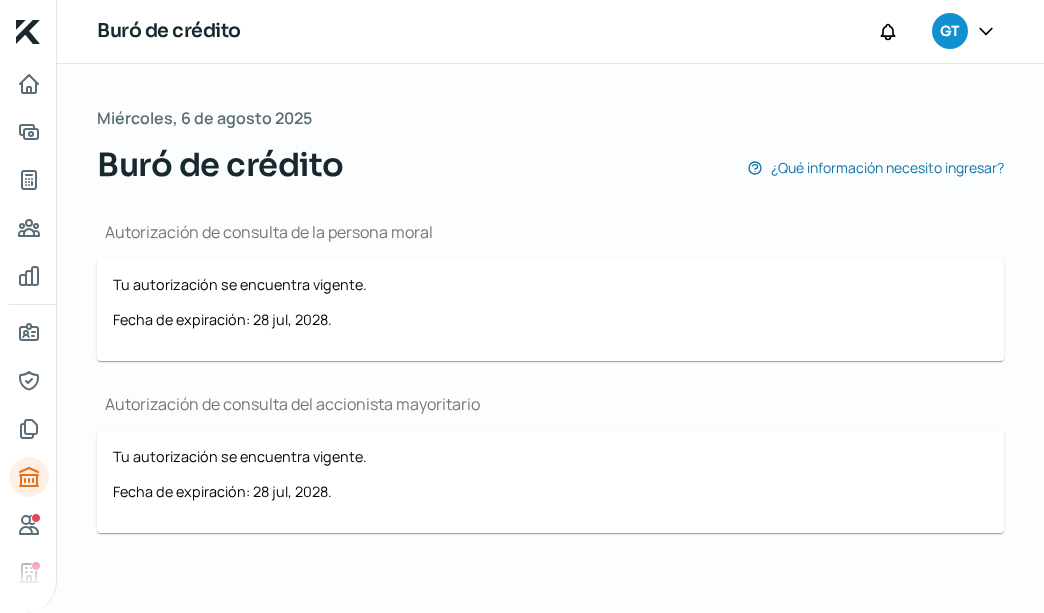 scroll, scrollTop: 24, scrollLeft: 0, axis: vertical 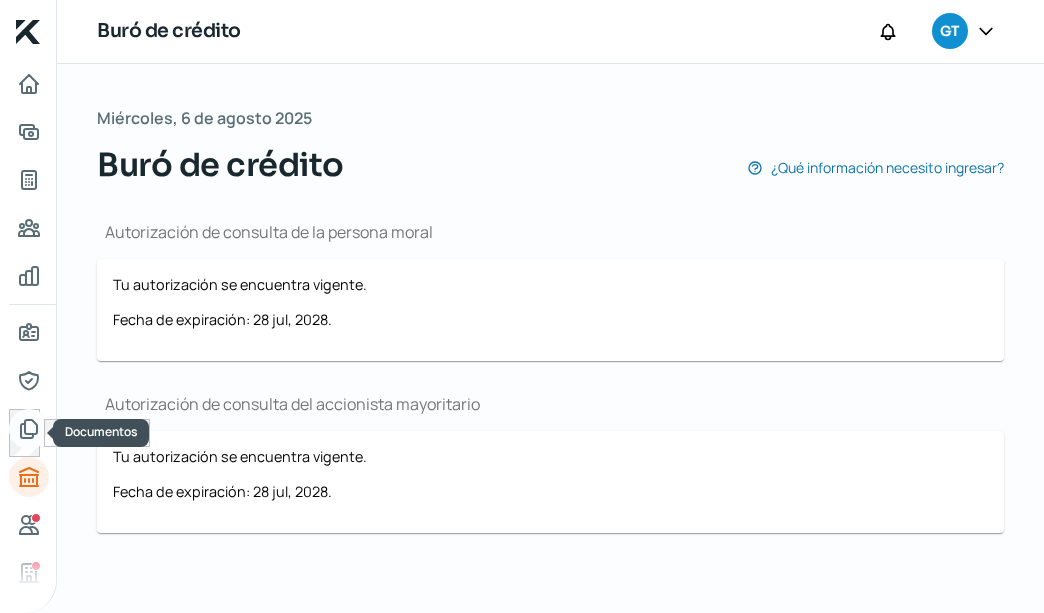 click 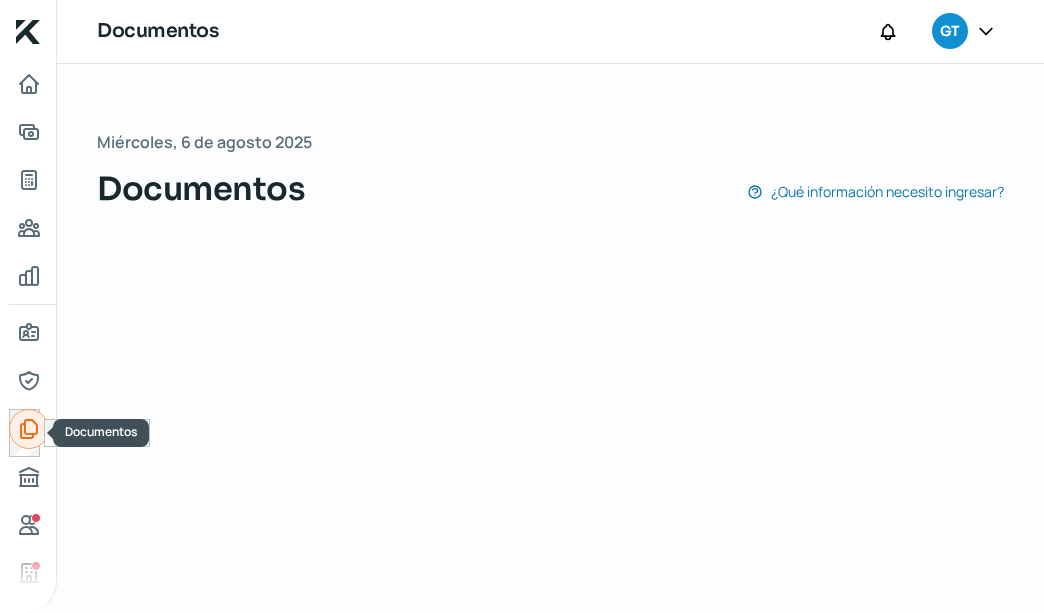 scroll, scrollTop: 0, scrollLeft: 0, axis: both 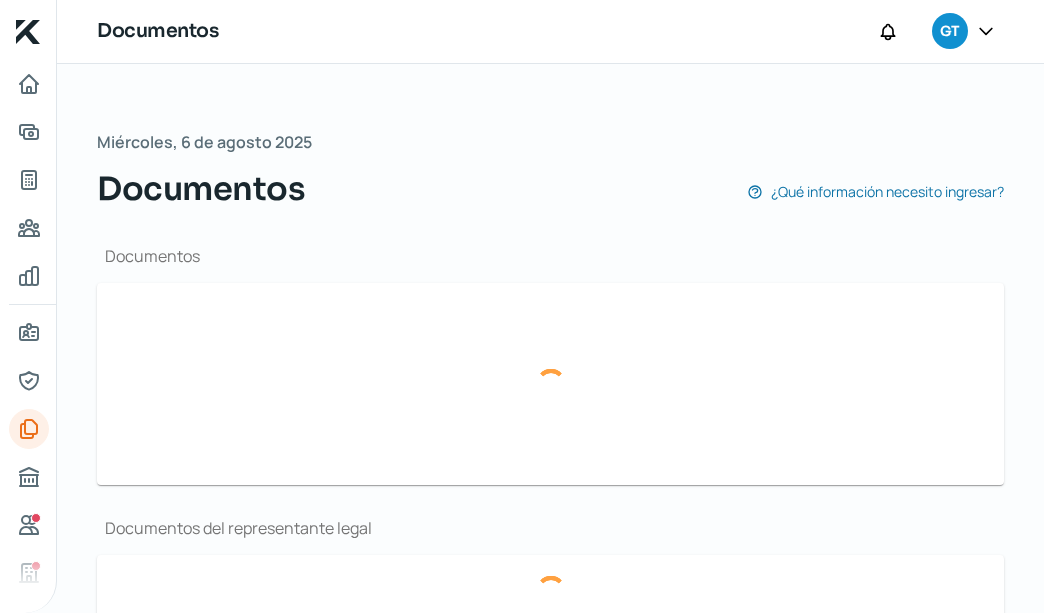 type on "CSF GTZ MAYO.pdf" 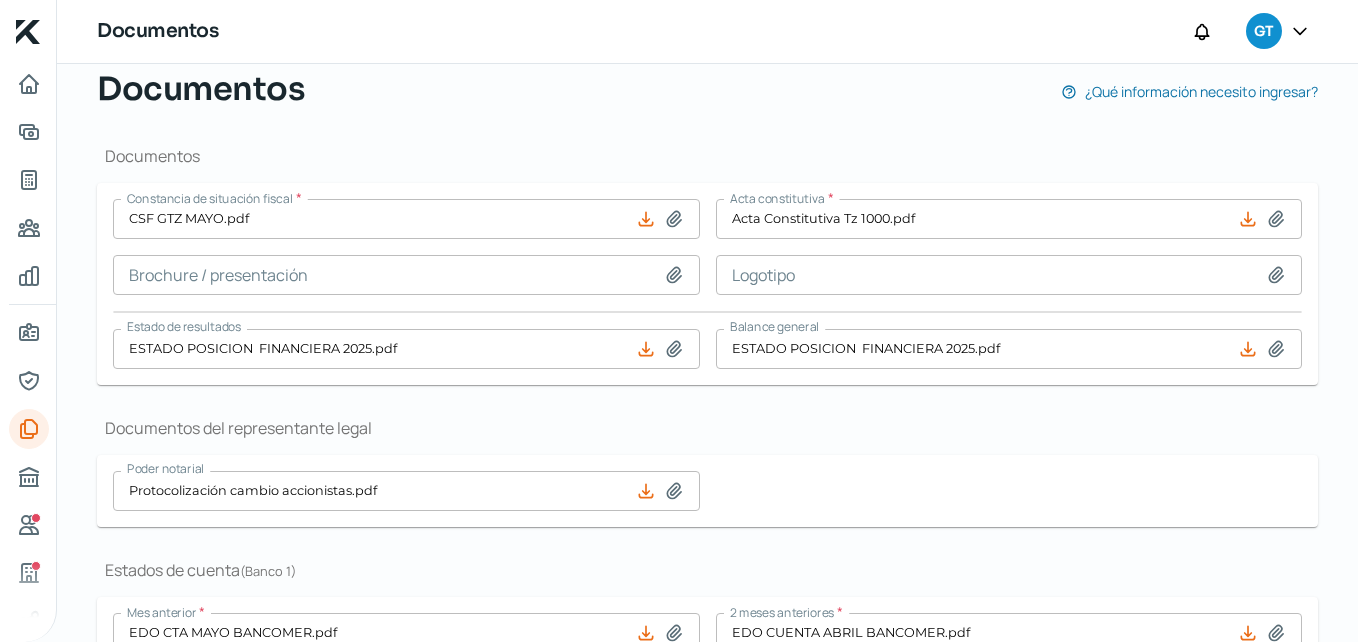 scroll, scrollTop: 0, scrollLeft: 0, axis: both 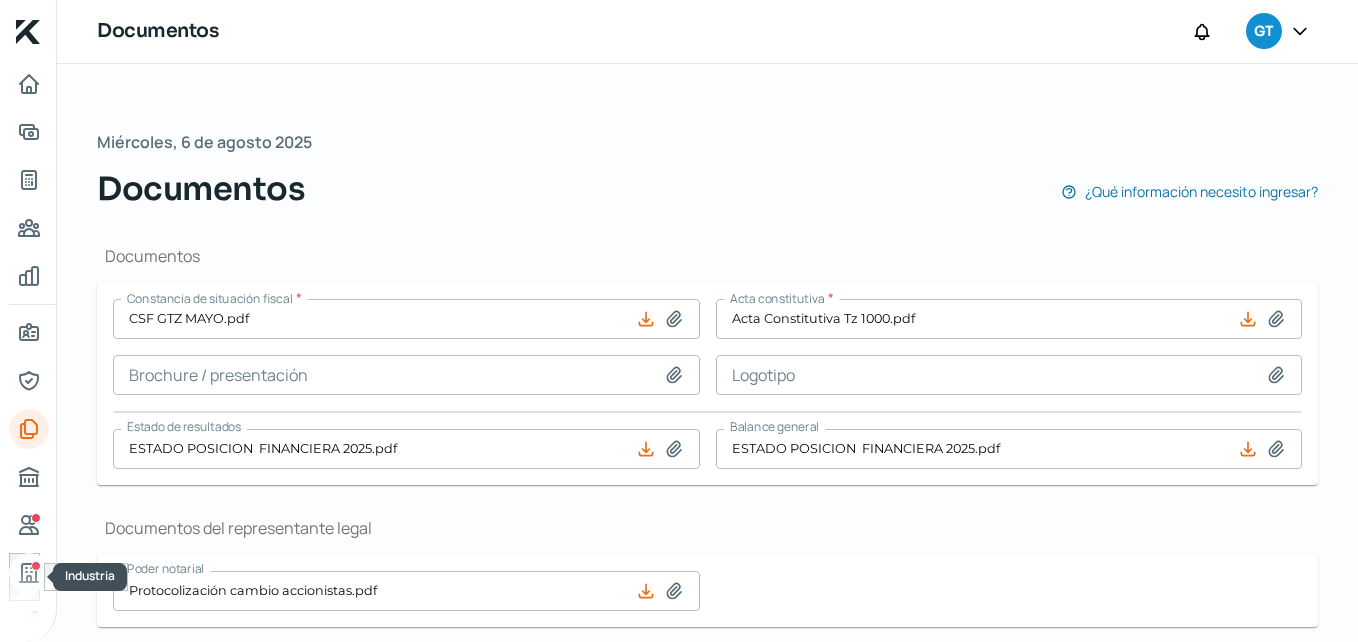 click 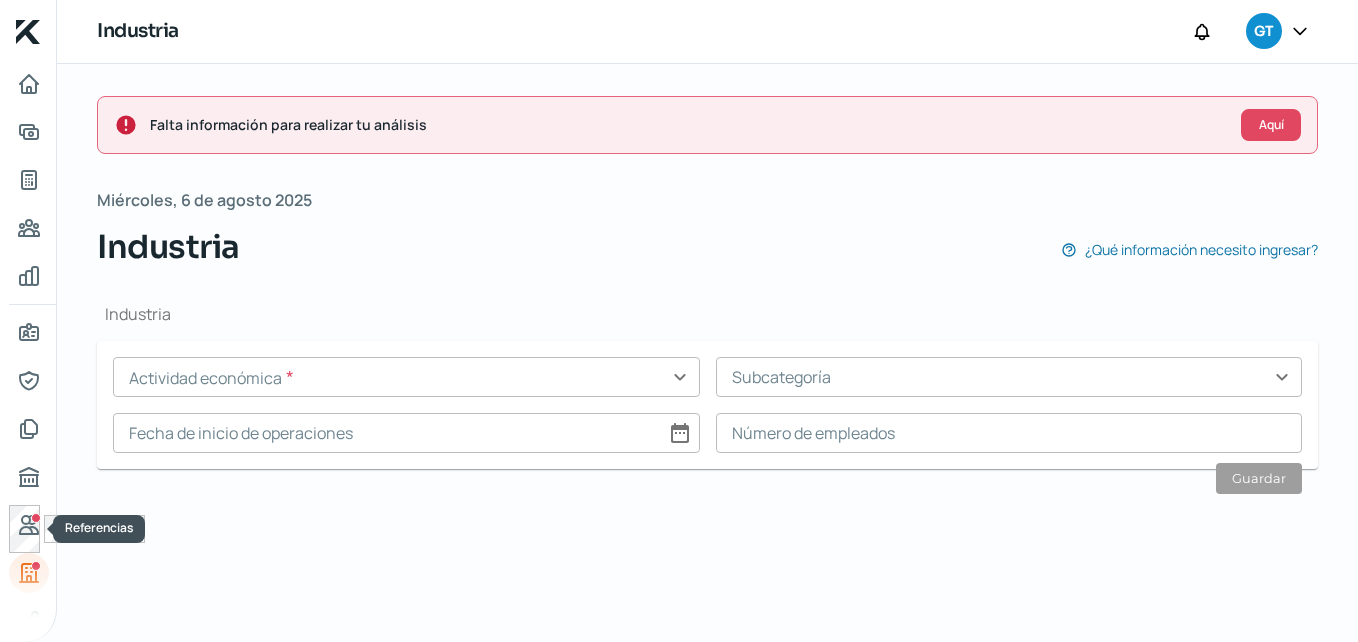click at bounding box center (28, 529) 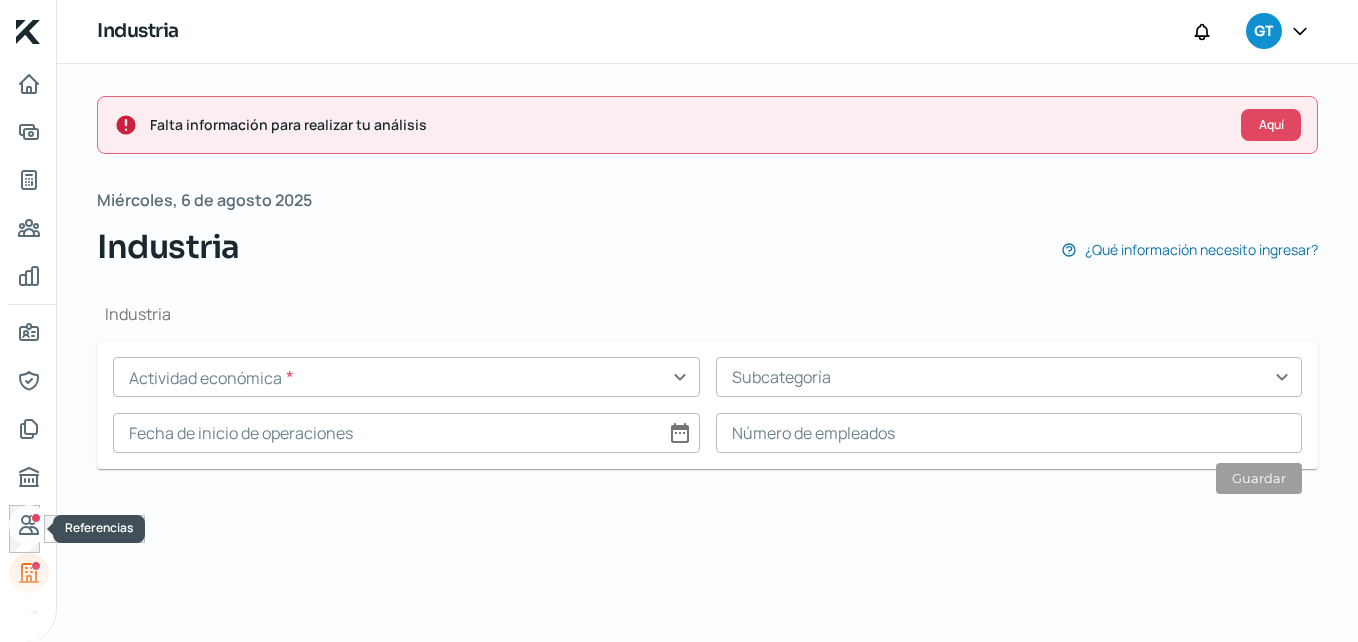 click 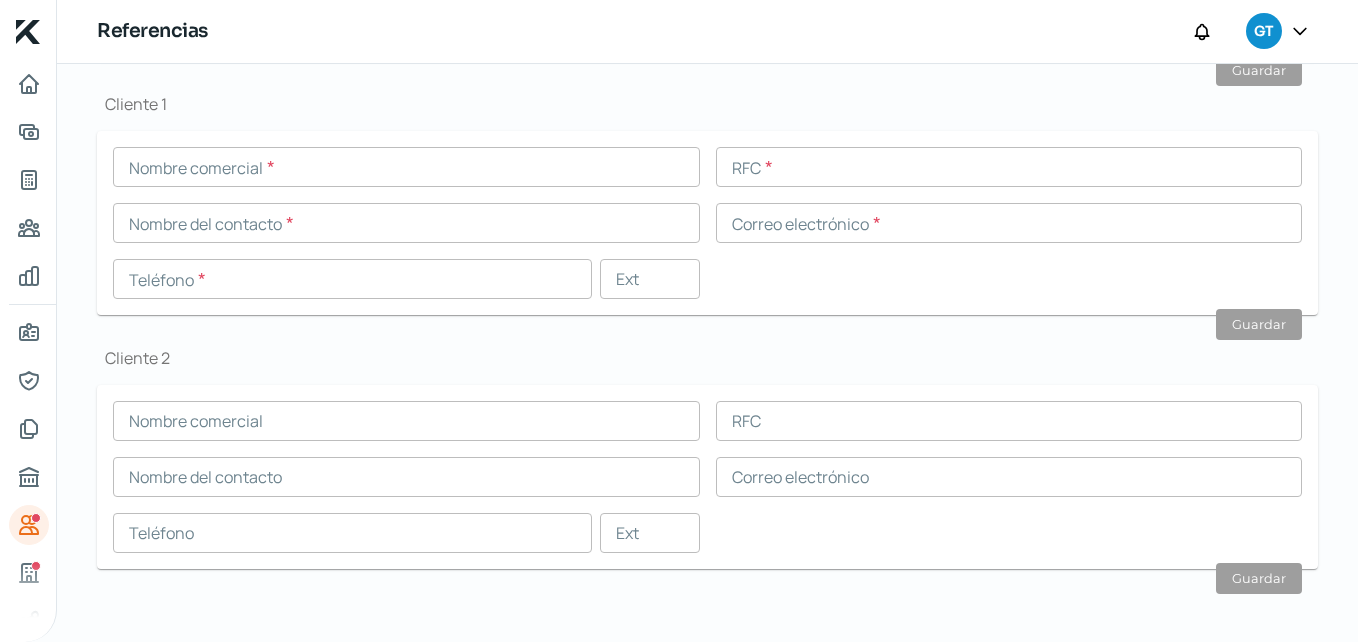 scroll, scrollTop: 725, scrollLeft: 0, axis: vertical 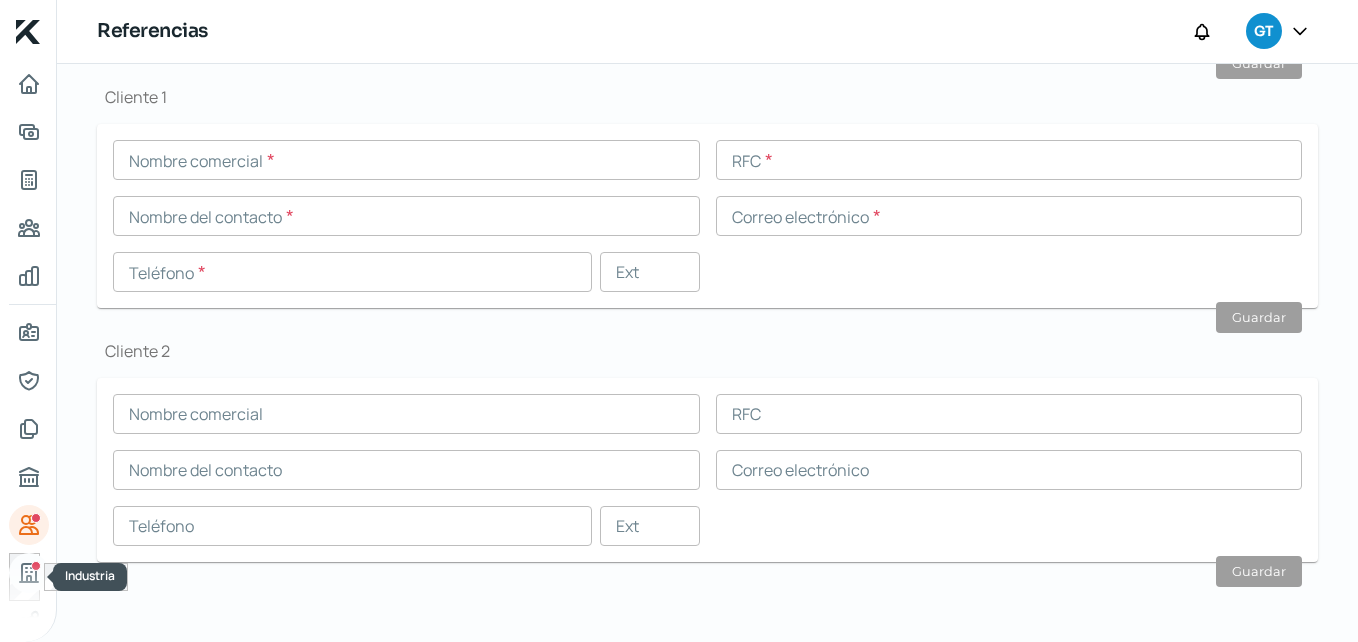 click 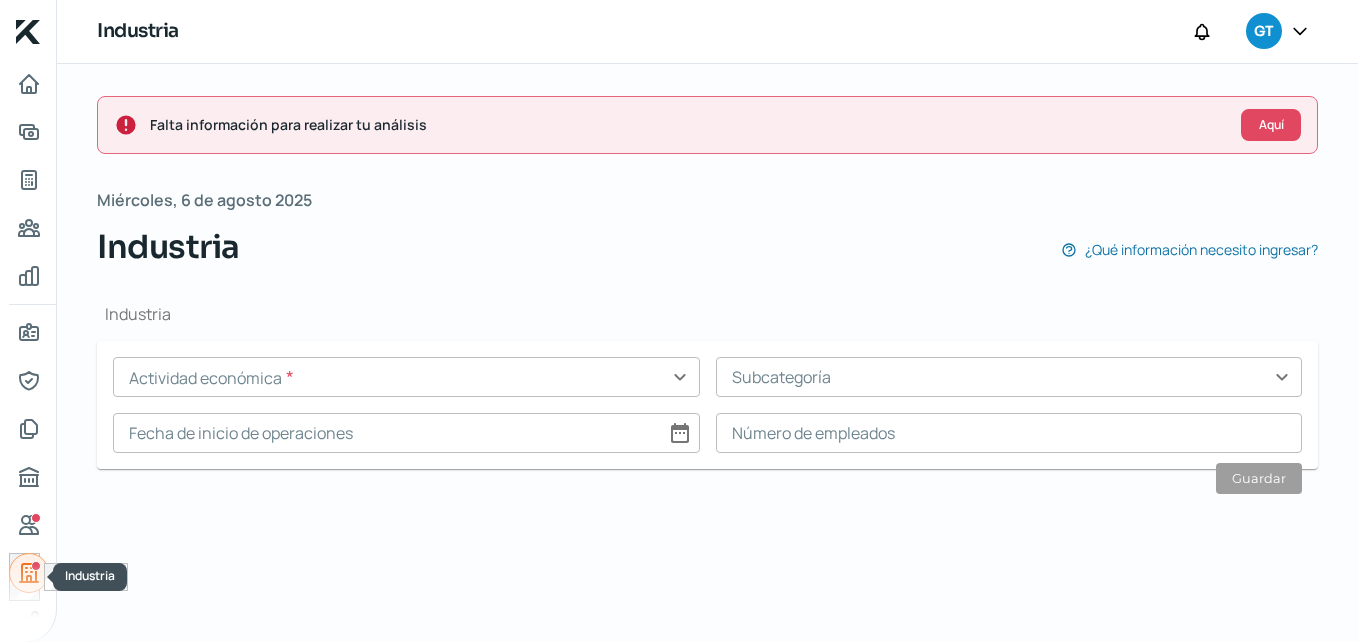 scroll, scrollTop: 0, scrollLeft: 0, axis: both 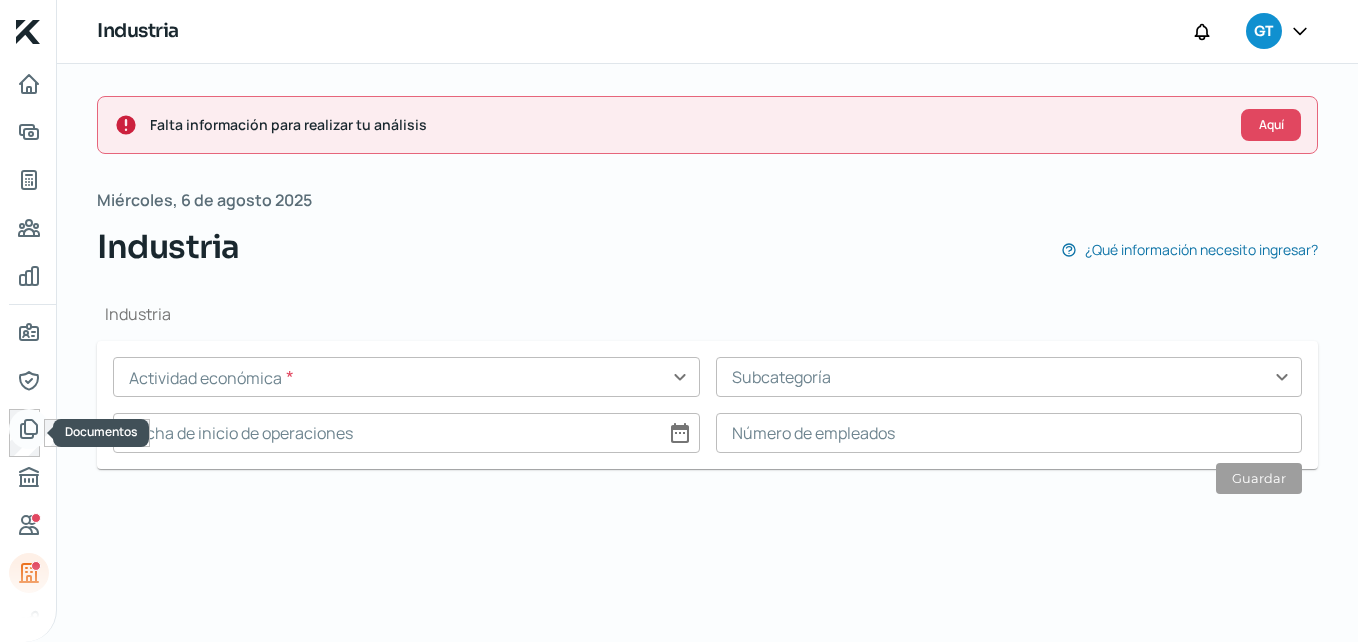 click 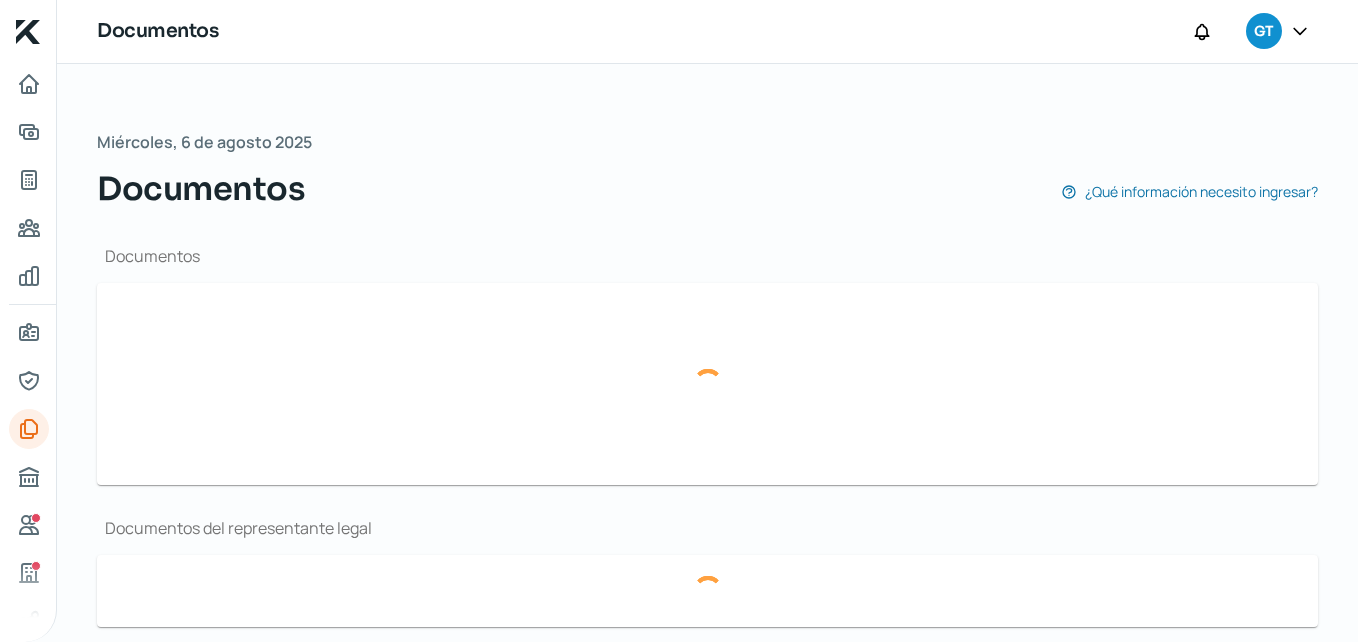 type on "CSF GTZ MAYO.pdf" 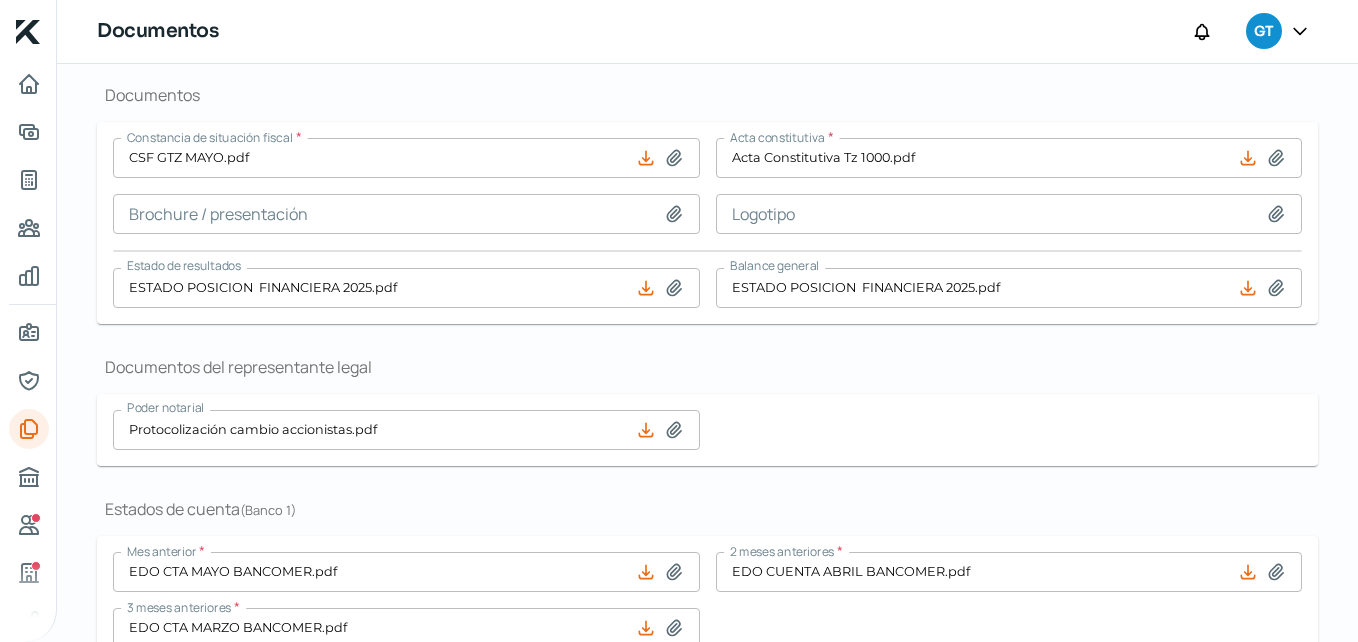 scroll, scrollTop: 200, scrollLeft: 0, axis: vertical 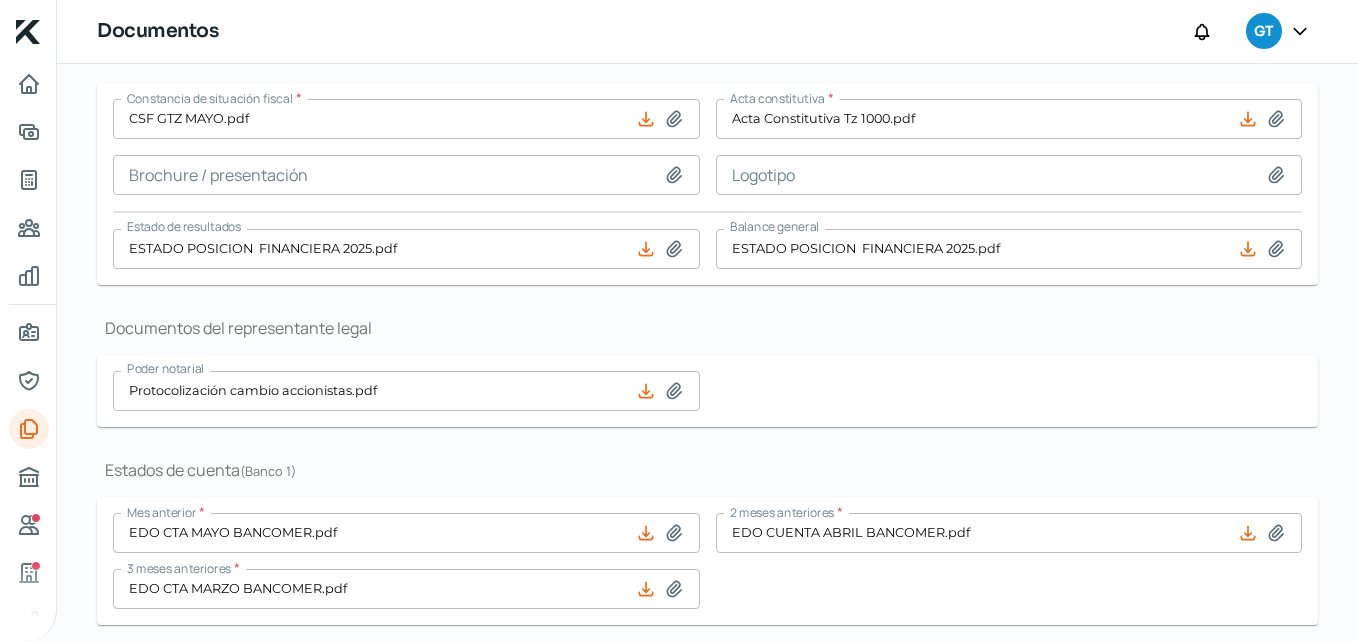 click 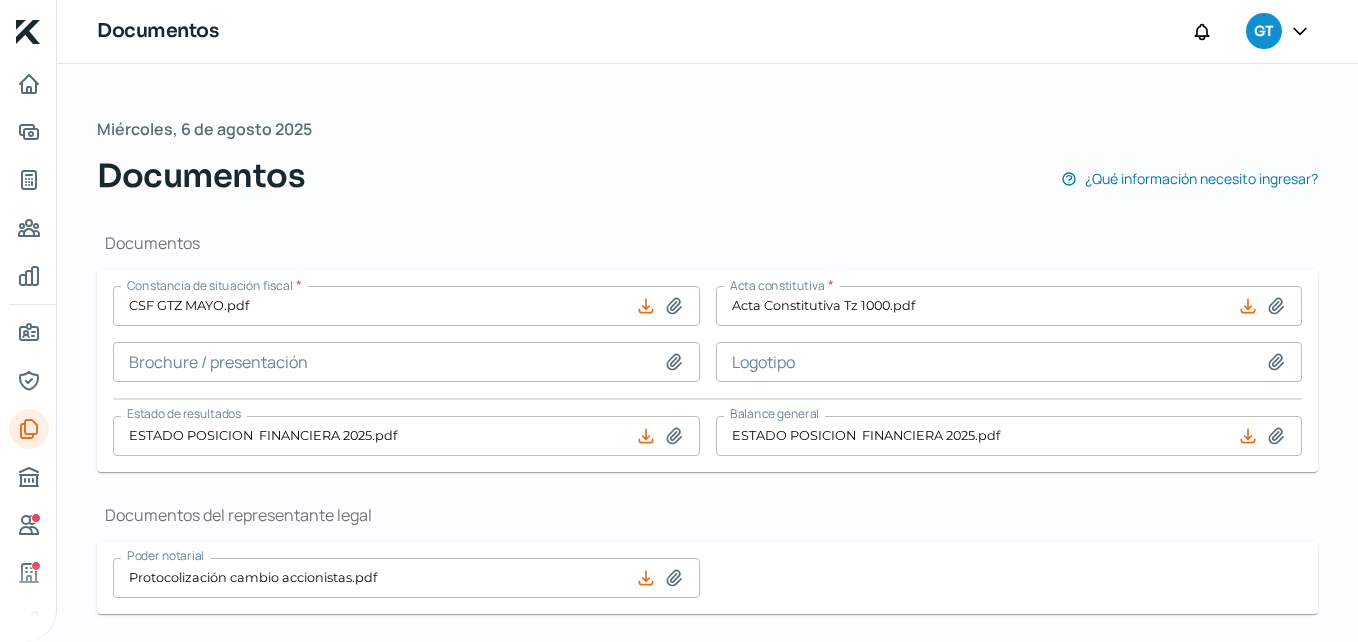 scroll, scrollTop: 0, scrollLeft: 0, axis: both 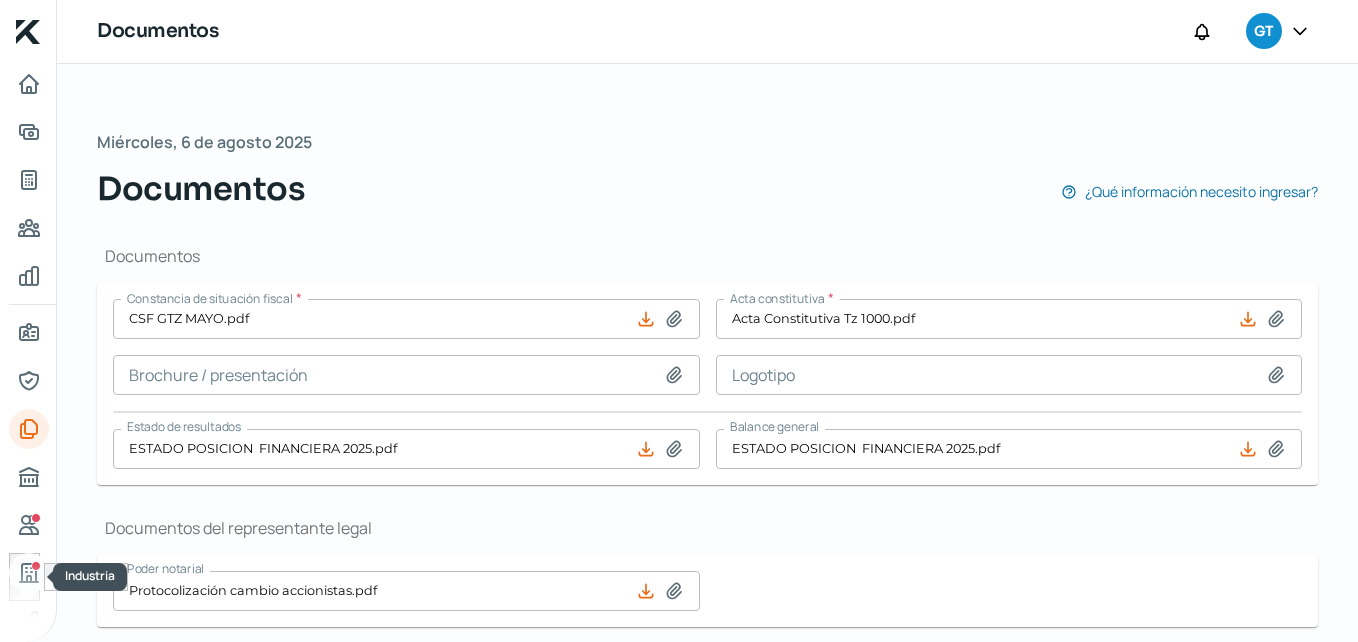 click 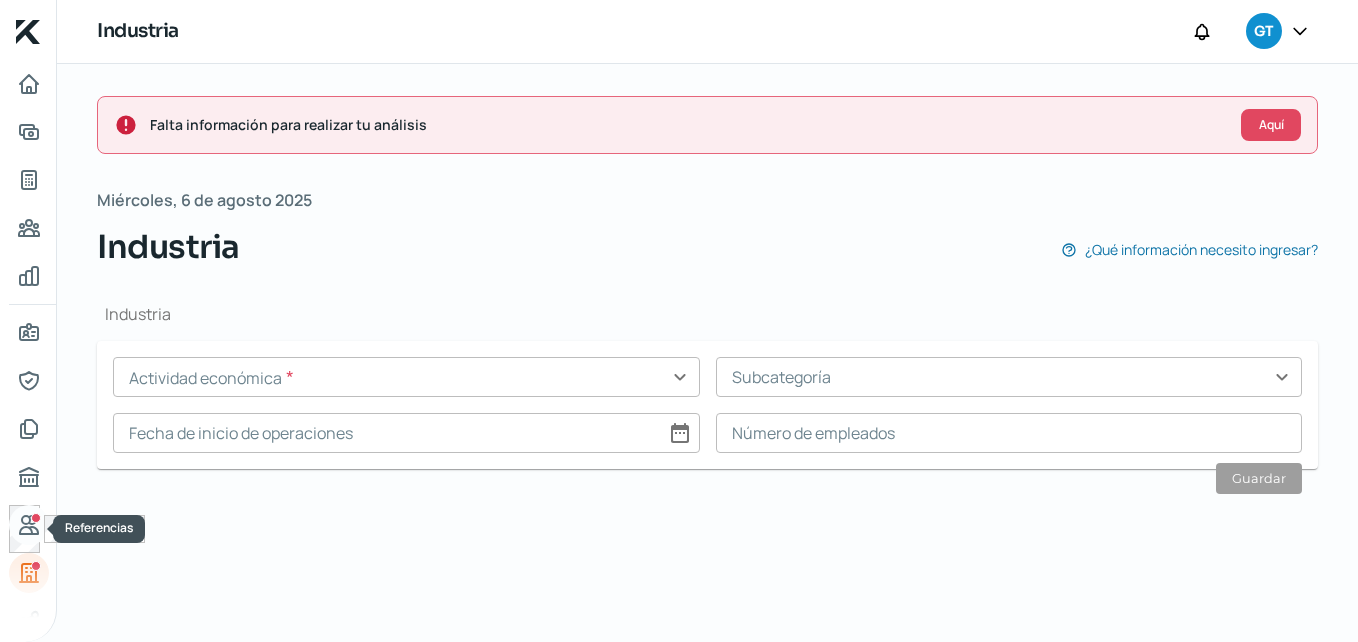 click 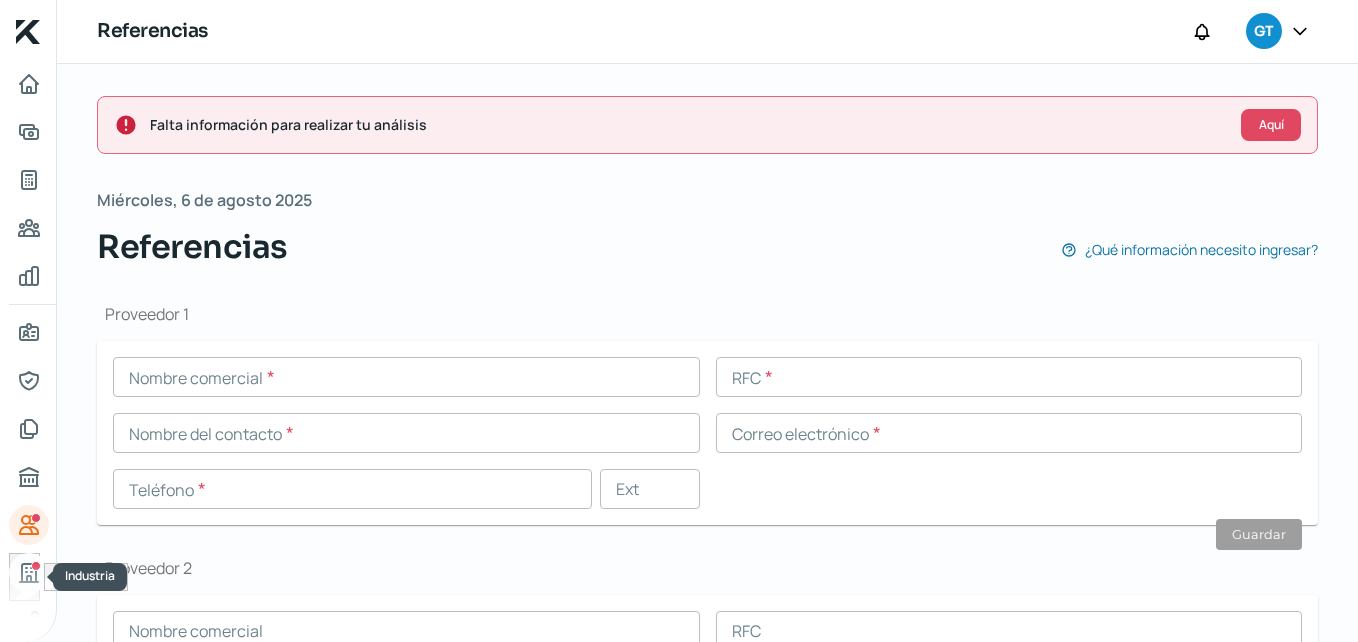 click 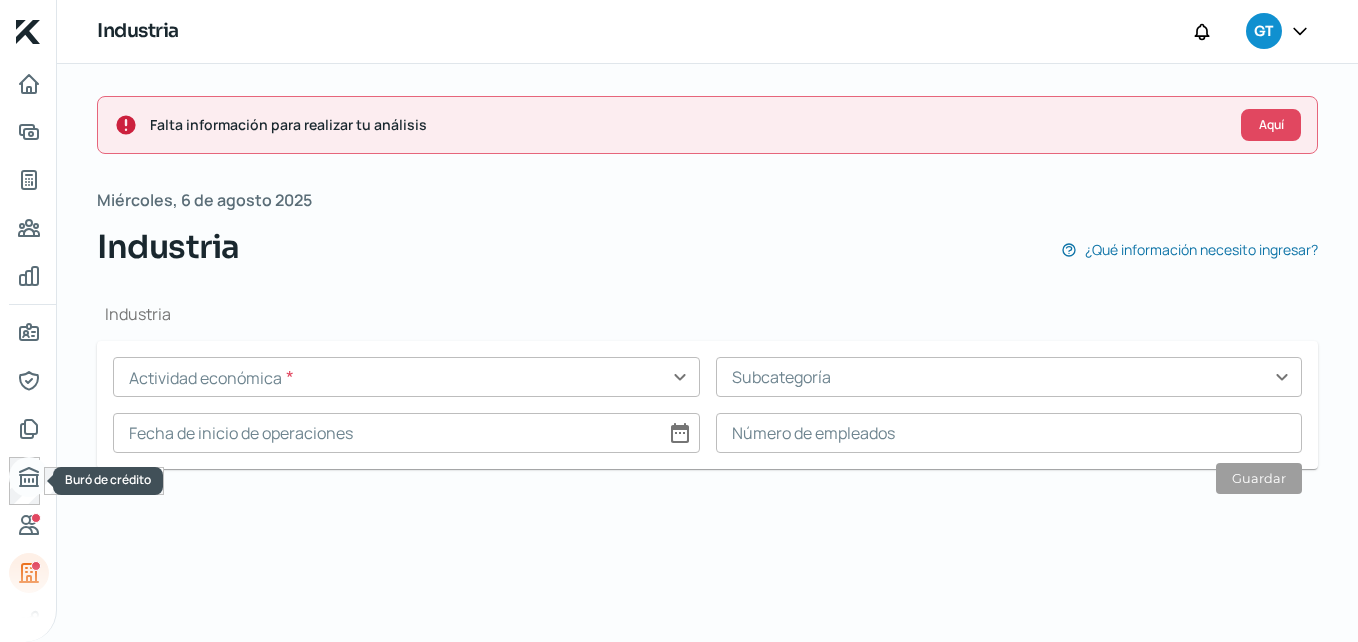 click 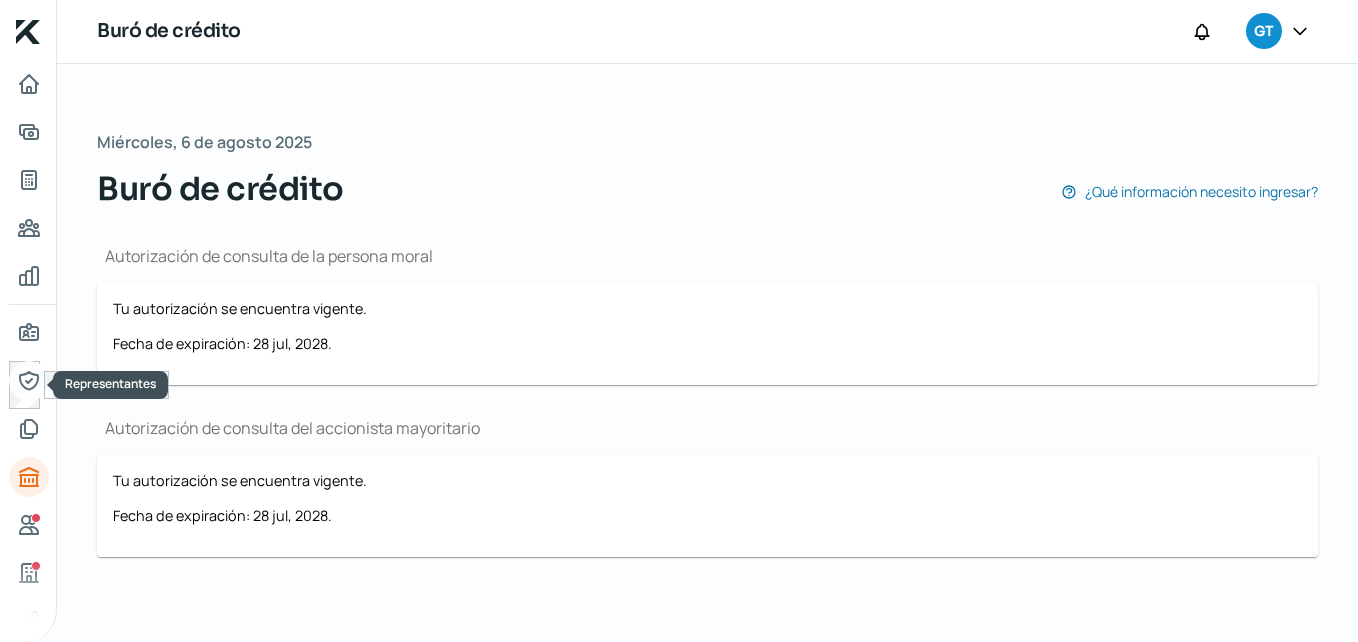click 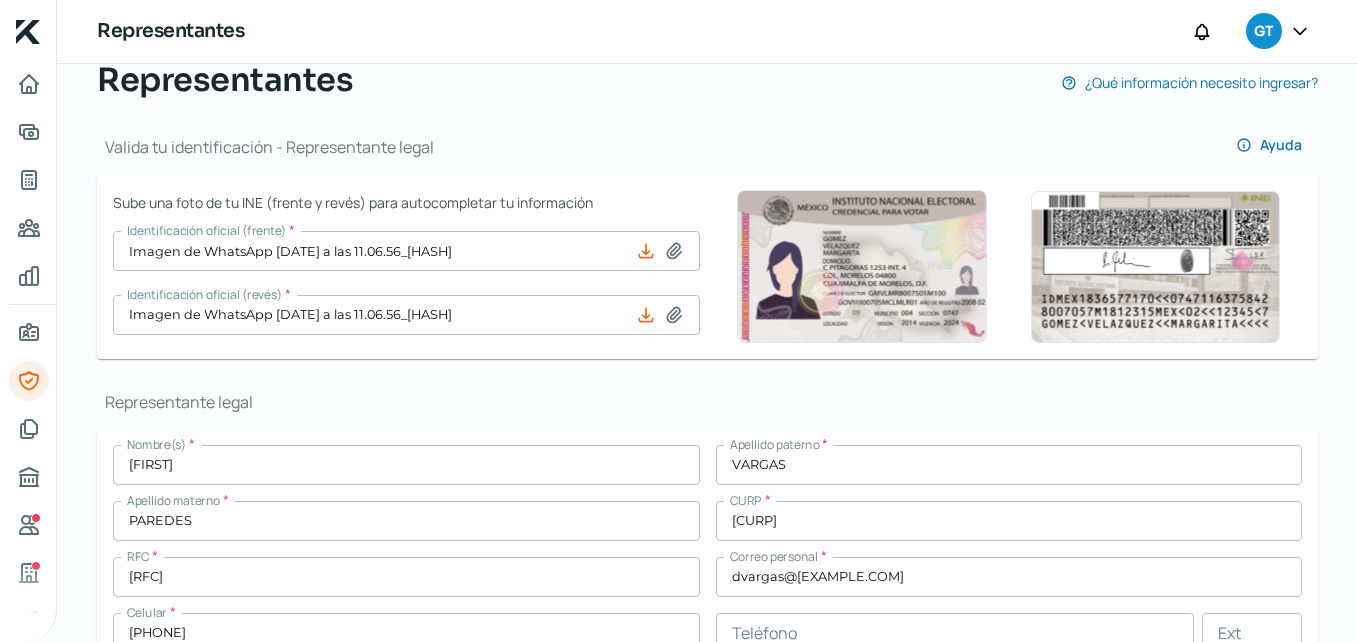 scroll, scrollTop: 100, scrollLeft: 0, axis: vertical 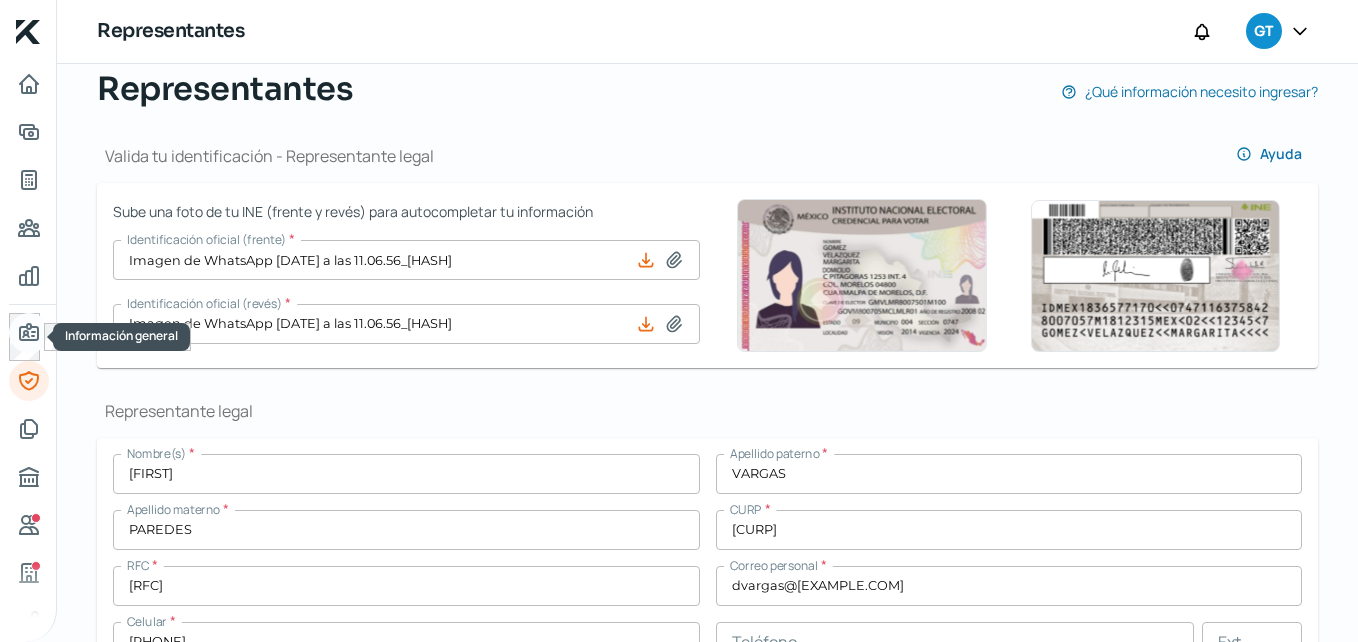 click 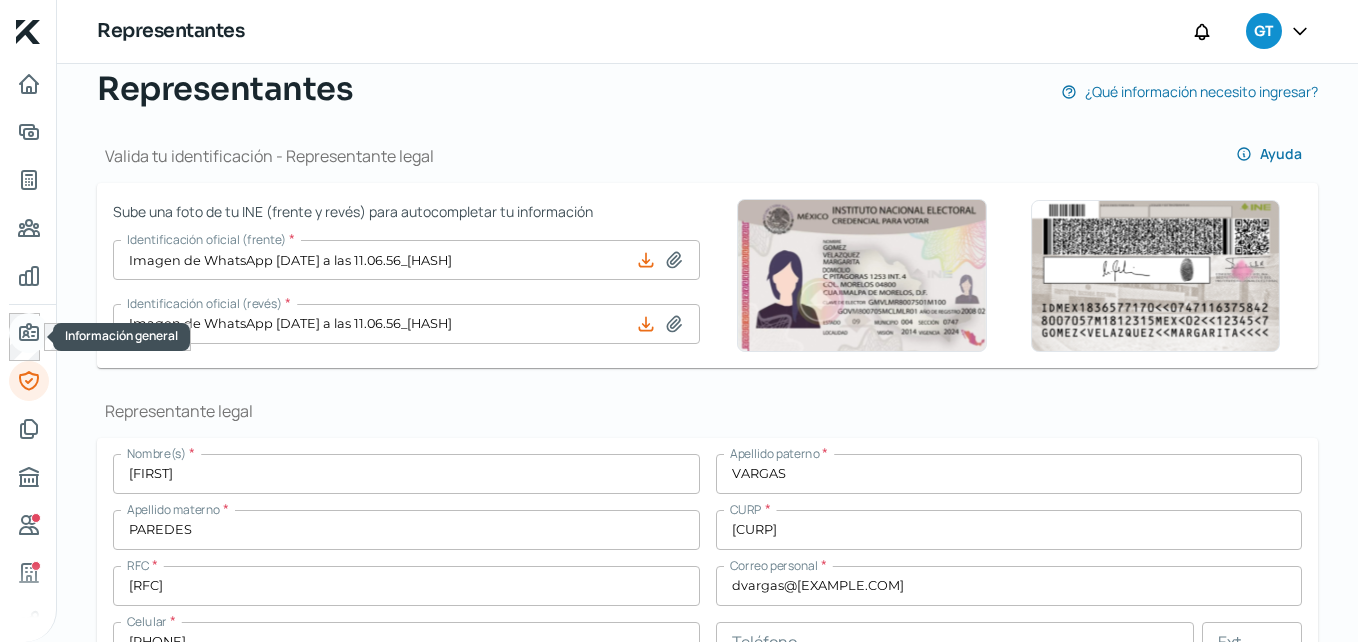 scroll, scrollTop: 0, scrollLeft: 0, axis: both 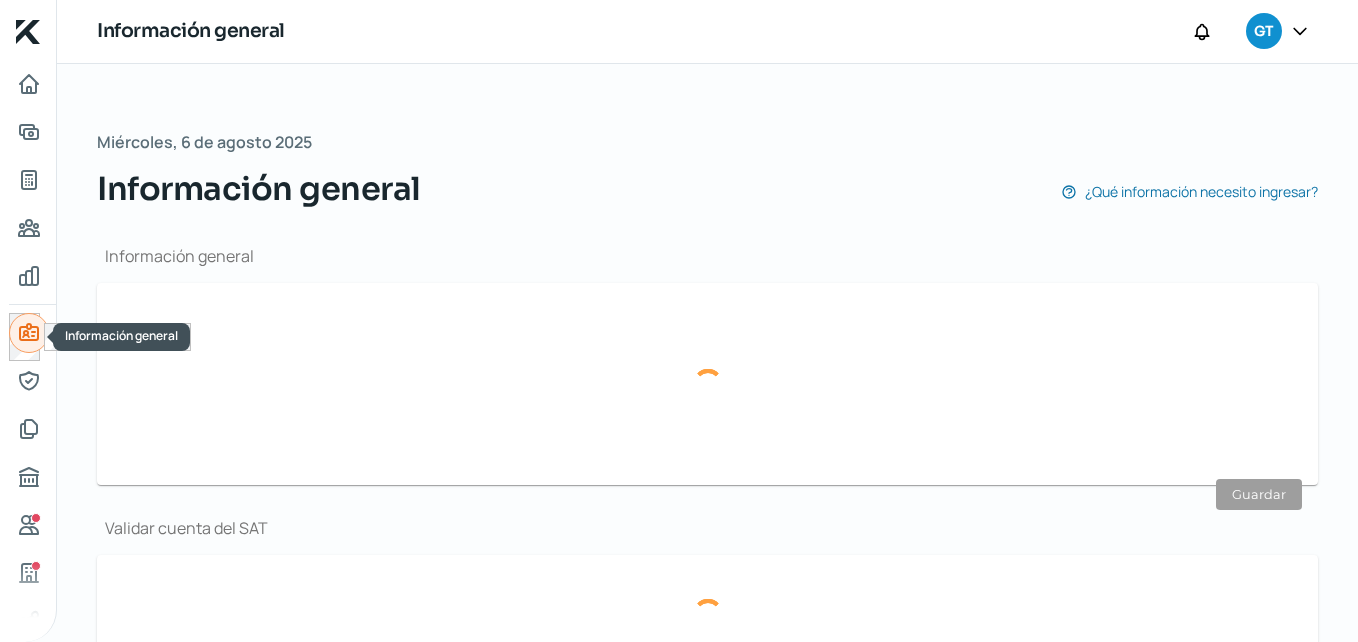 type on "dvargas@[EXAMPLE.COM]" 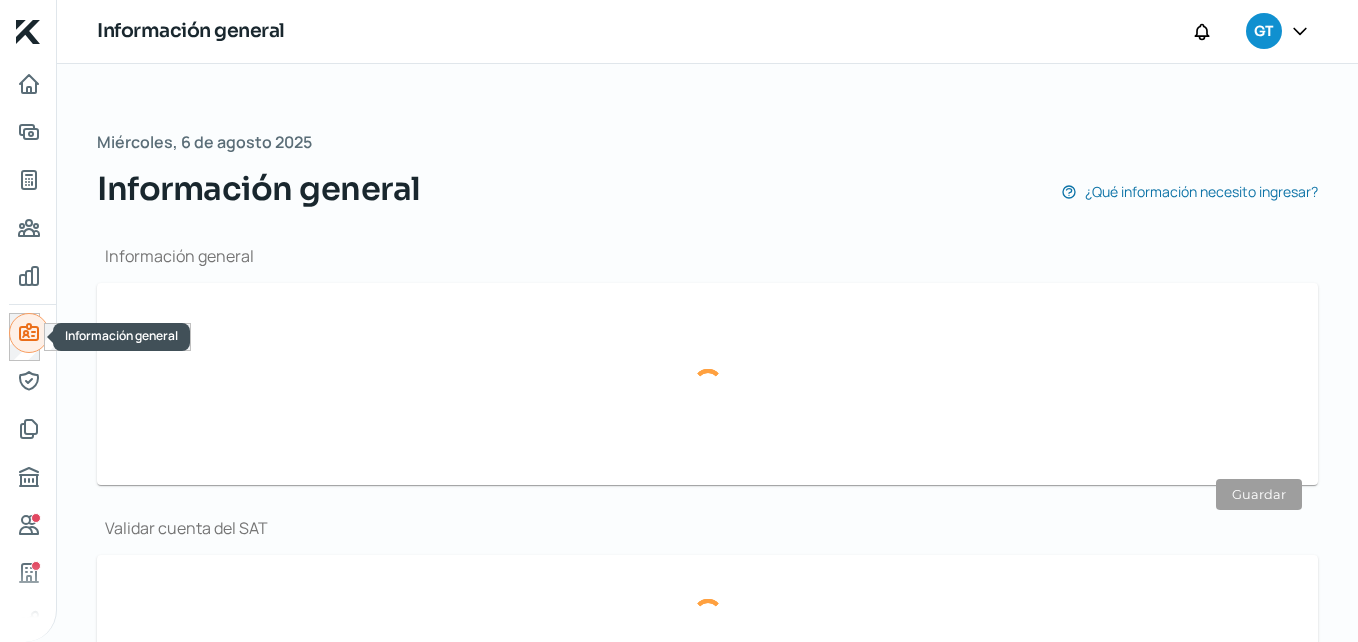 type on "Personas morales del régimen general" 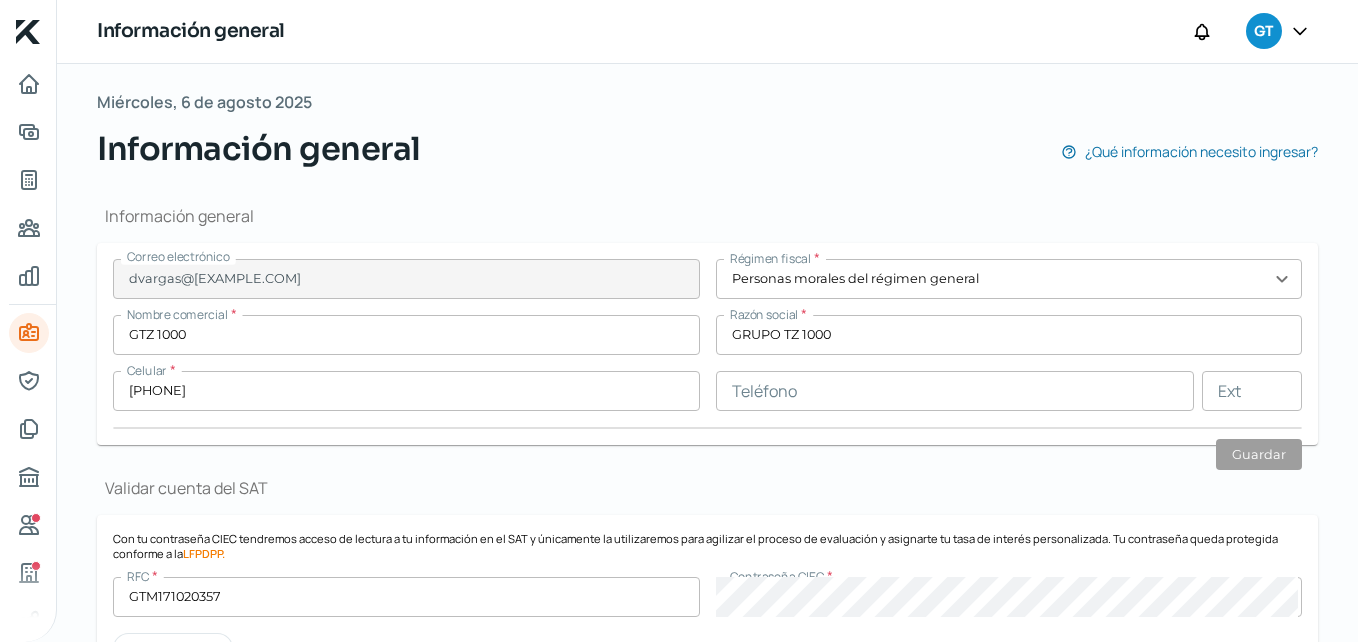 scroll, scrollTop: 0, scrollLeft: 0, axis: both 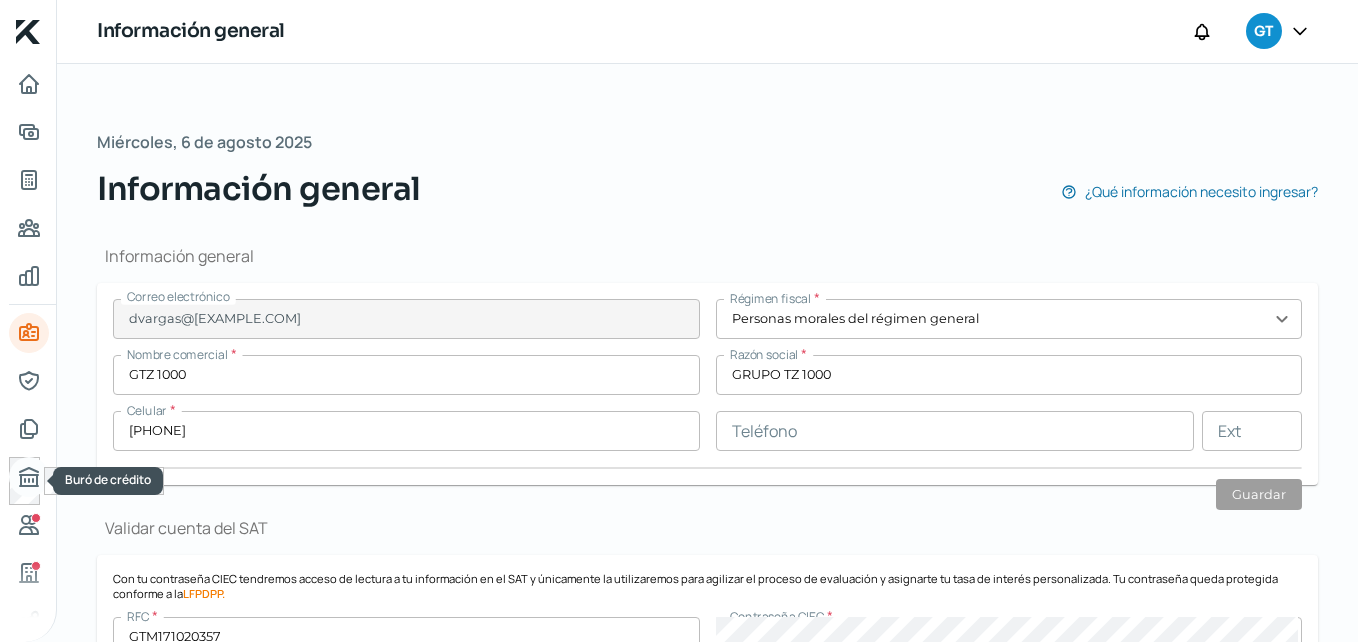 click at bounding box center [29, 477] 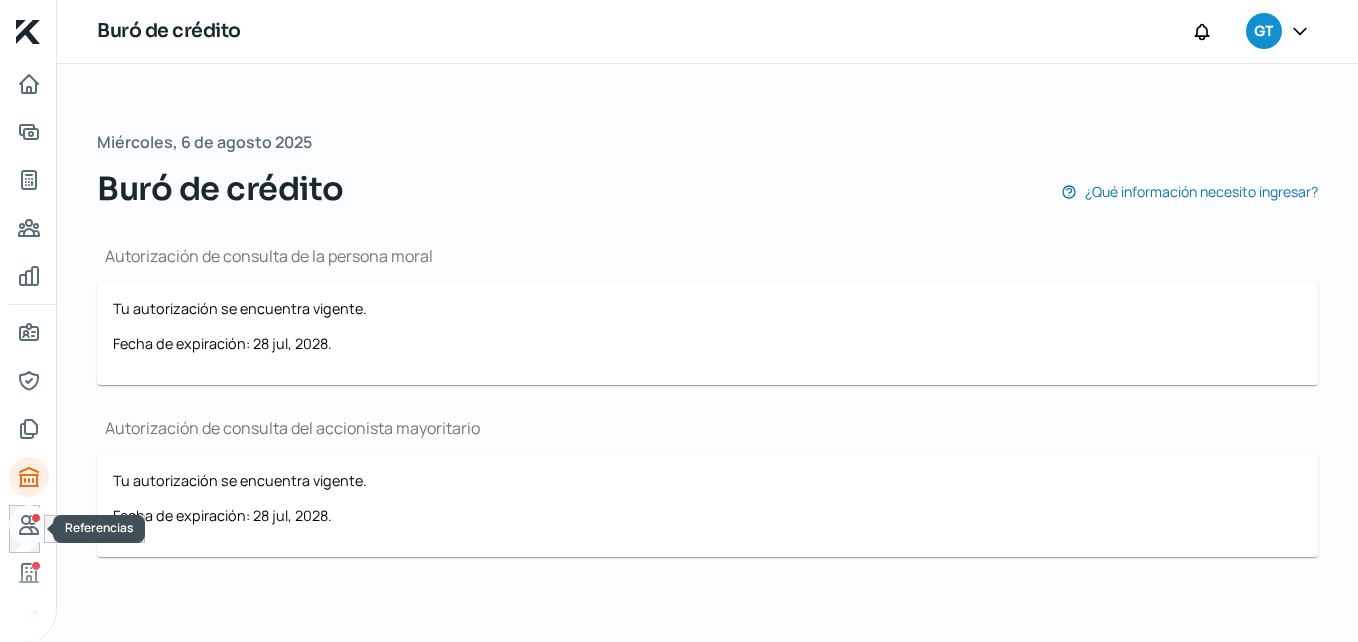 click 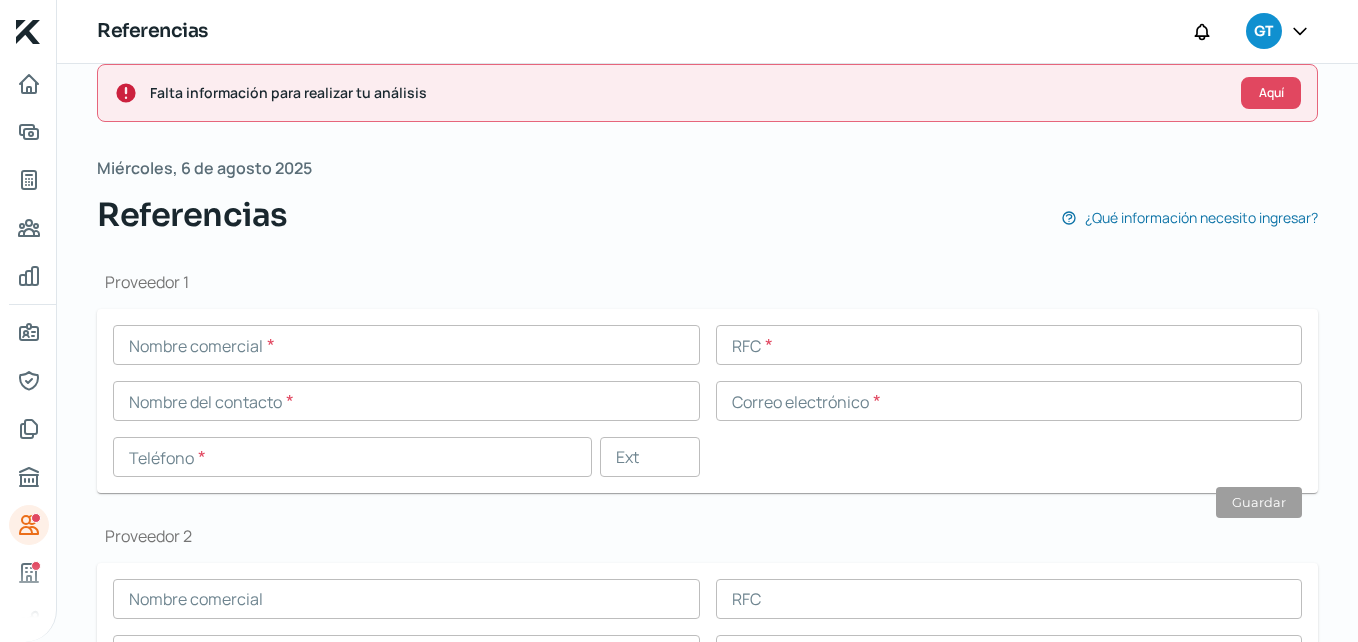 scroll, scrollTop: 0, scrollLeft: 0, axis: both 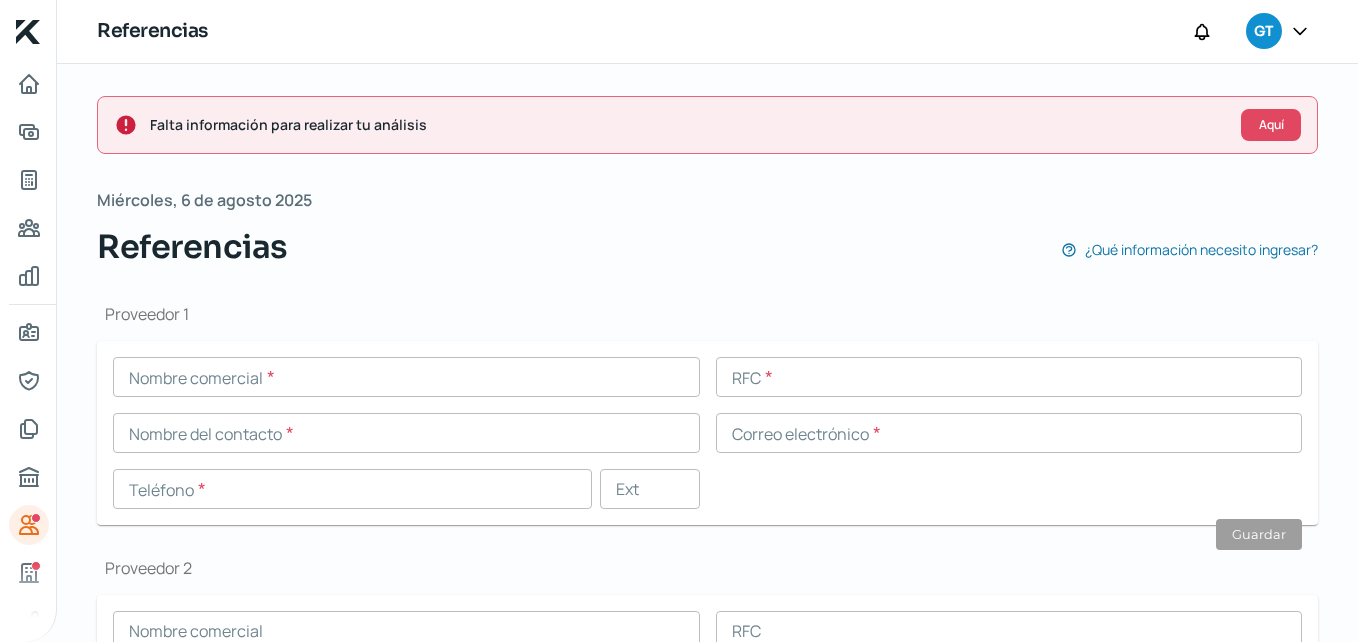 click on "Miércoles, 6 de agosto 2025 Referencias ¿Qué información necesito ingresar?" at bounding box center [707, 228] 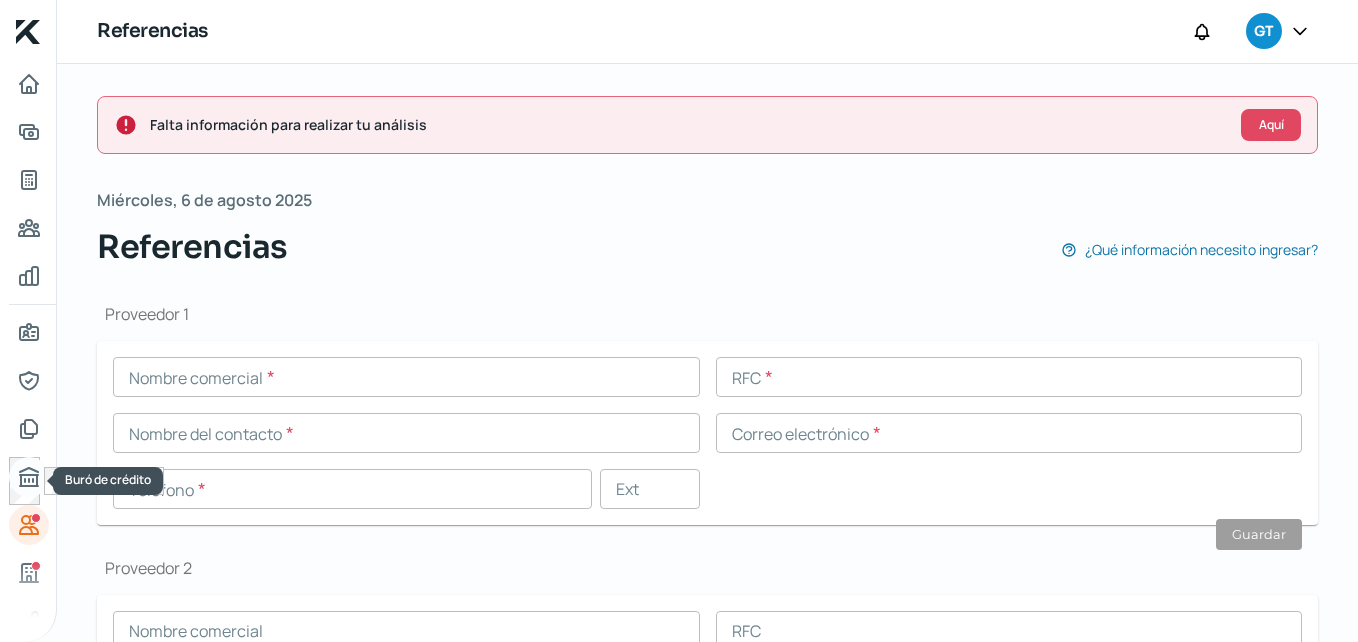 click at bounding box center (29, 477) 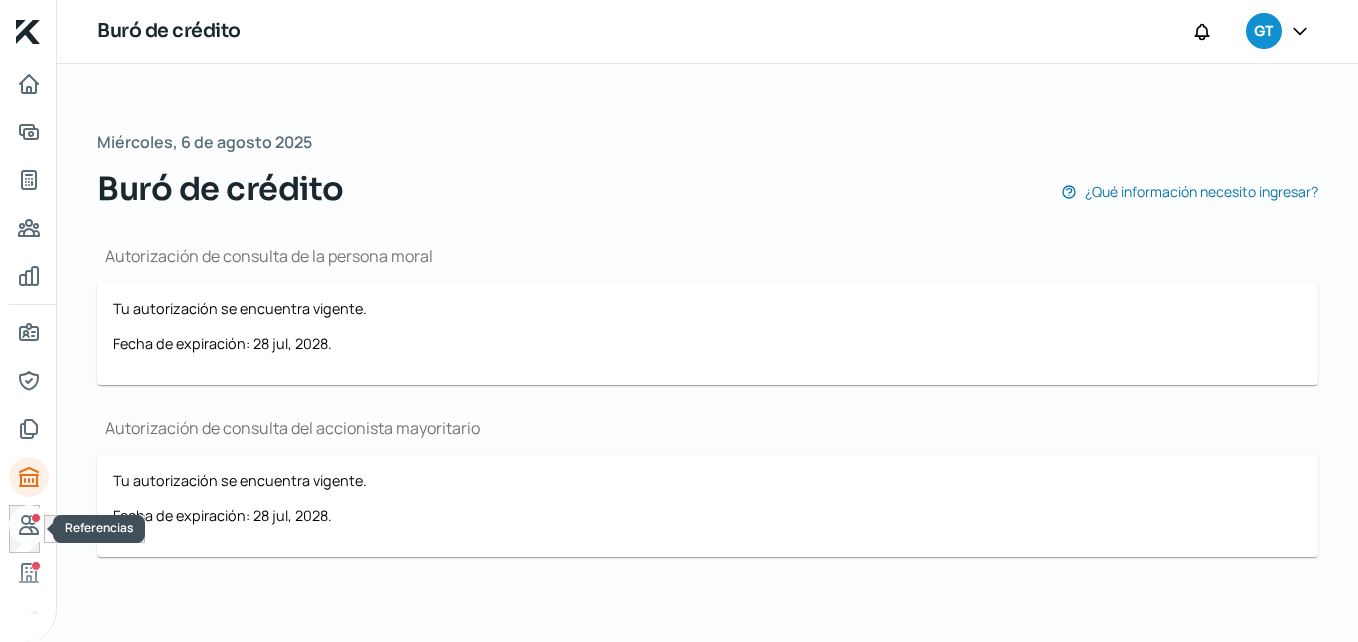 click 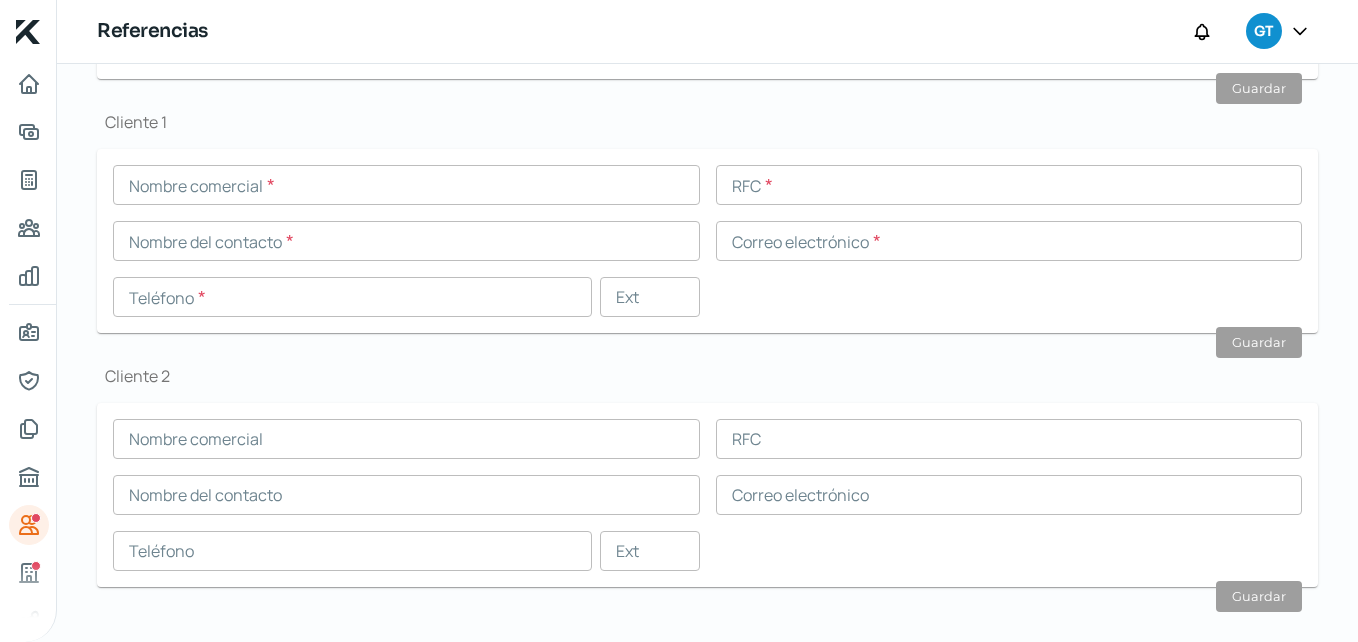 scroll, scrollTop: 725, scrollLeft: 0, axis: vertical 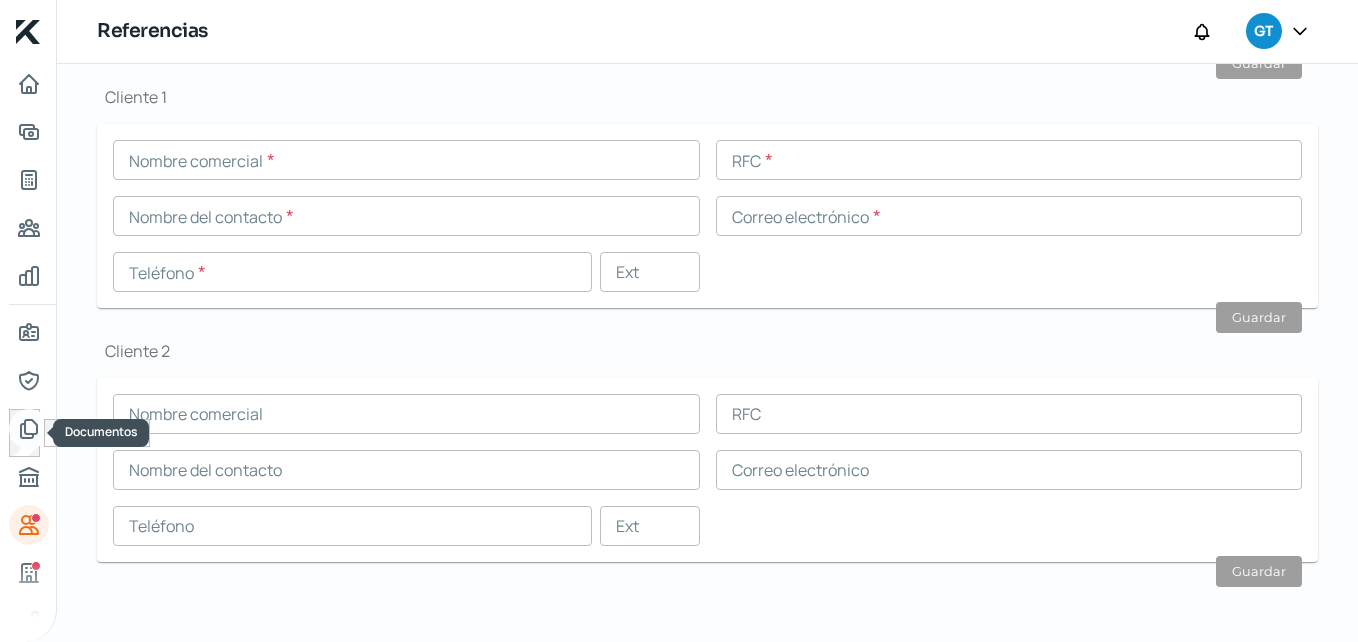 click at bounding box center [29, 429] 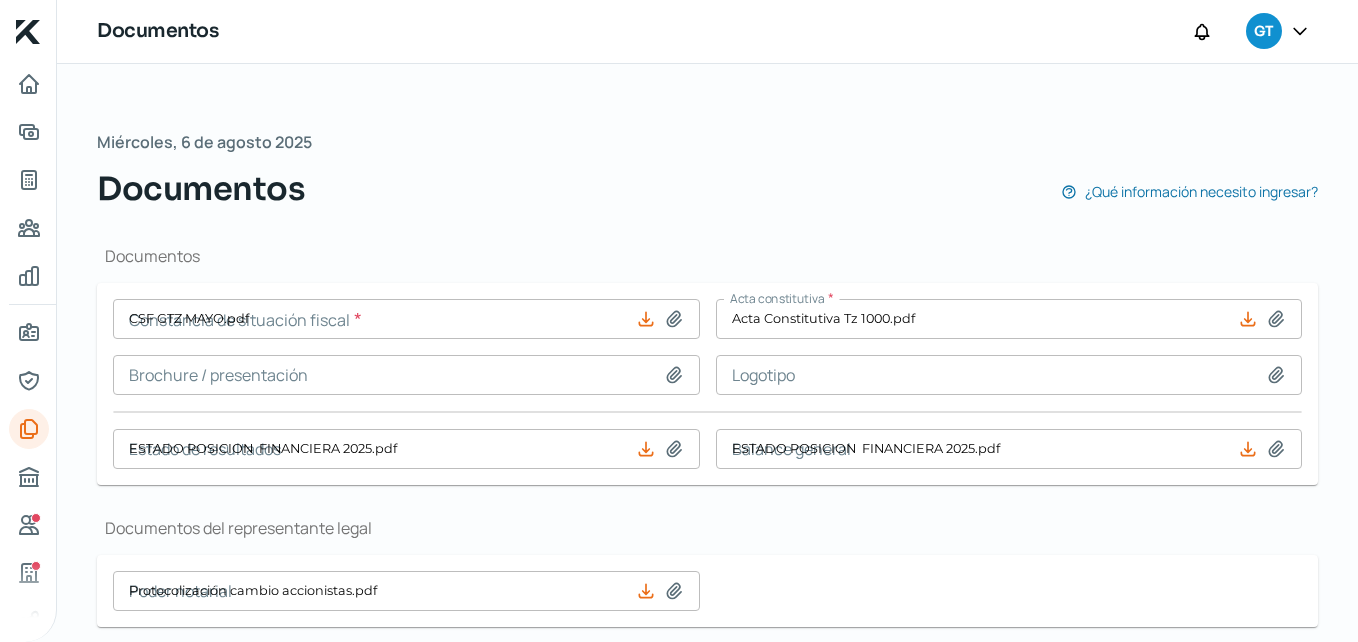 type on "CSF GTZ MAYO.pdf" 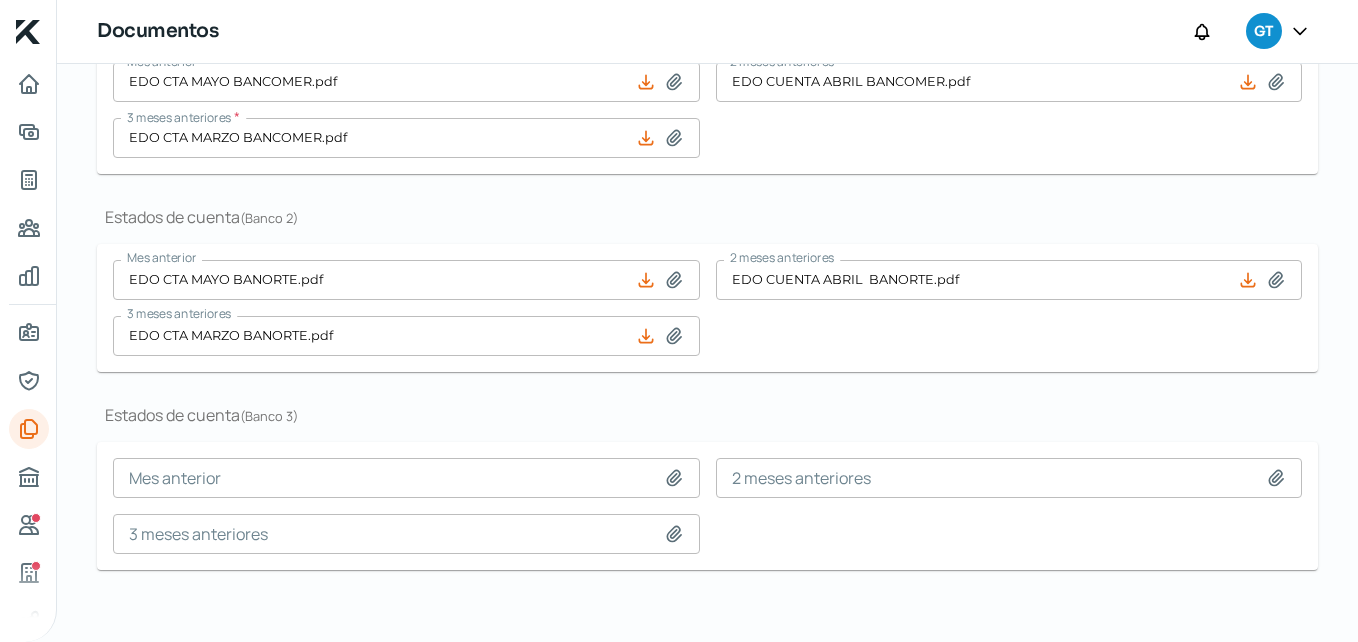 scroll, scrollTop: 659, scrollLeft: 0, axis: vertical 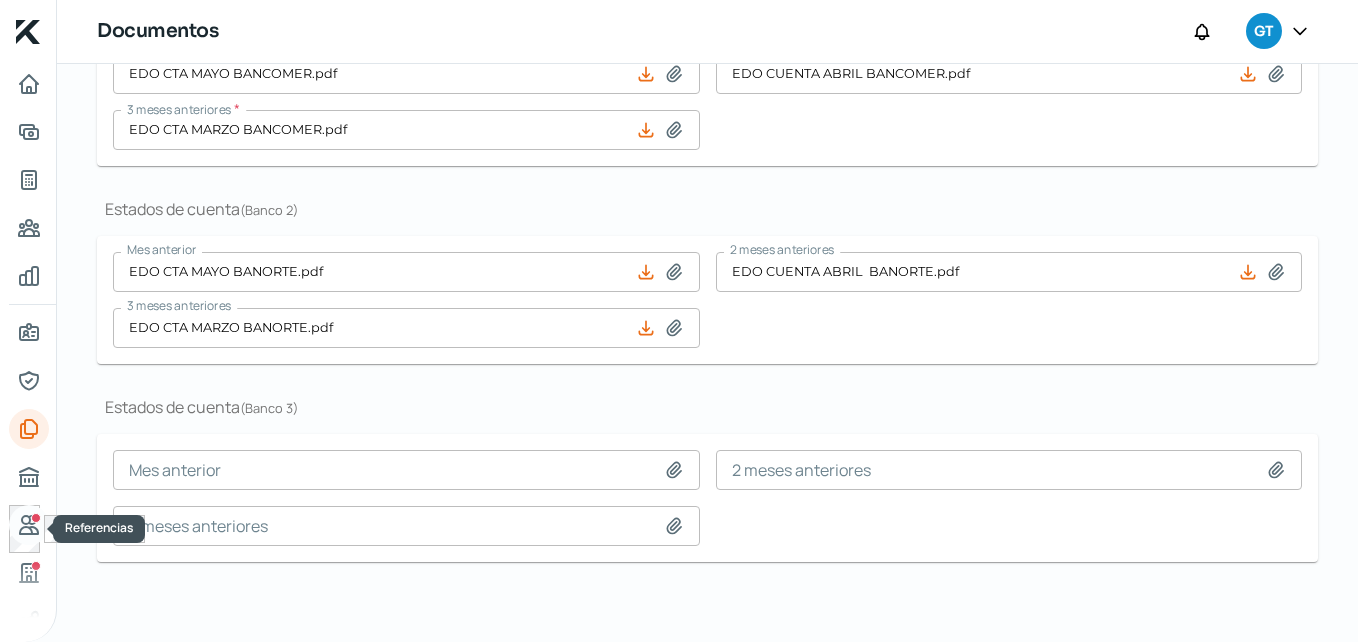 click 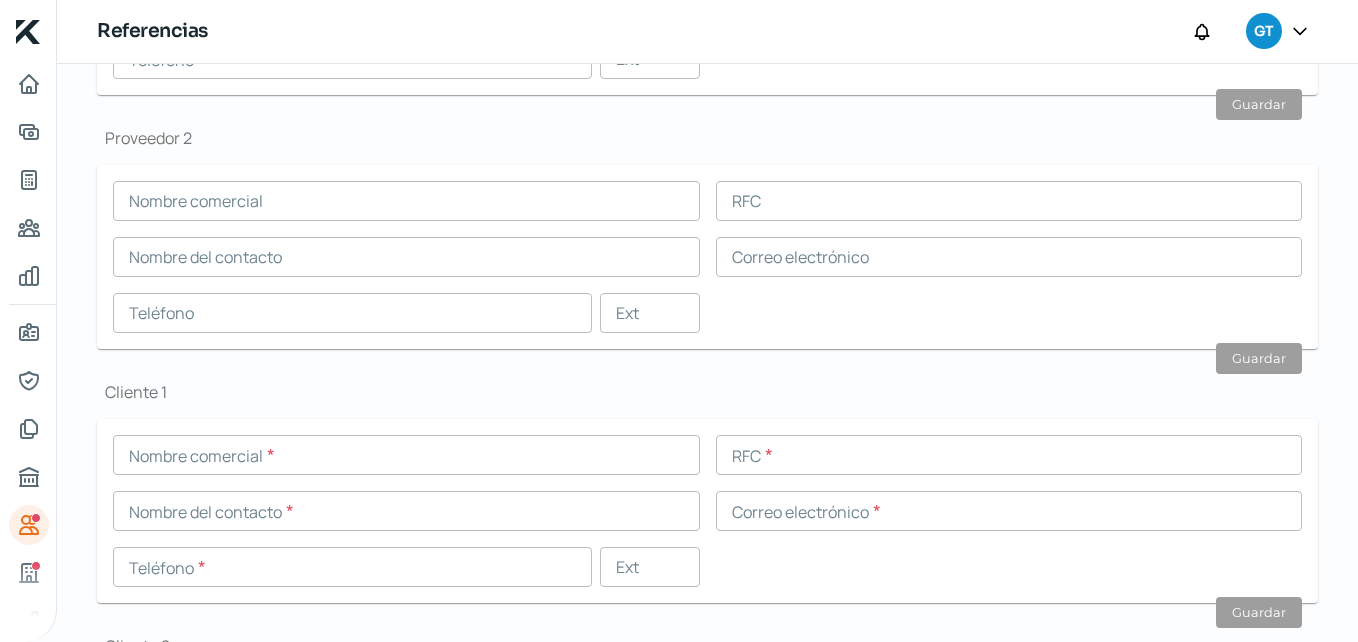 scroll, scrollTop: 500, scrollLeft: 0, axis: vertical 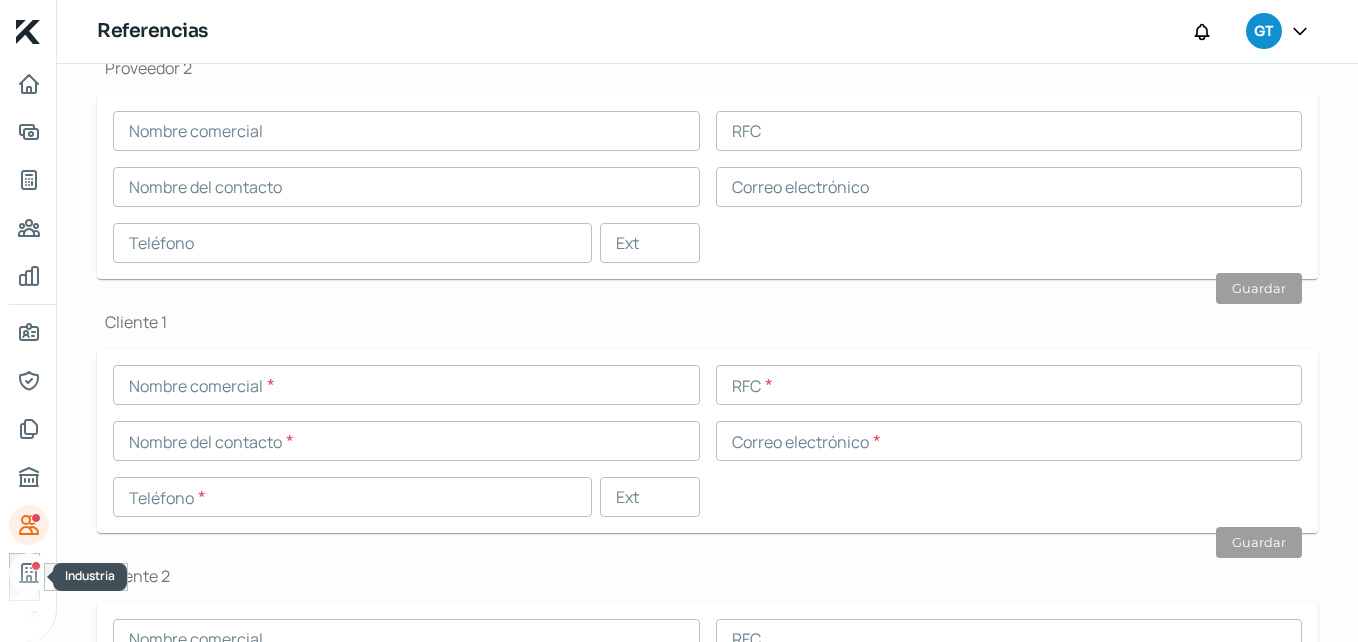 click 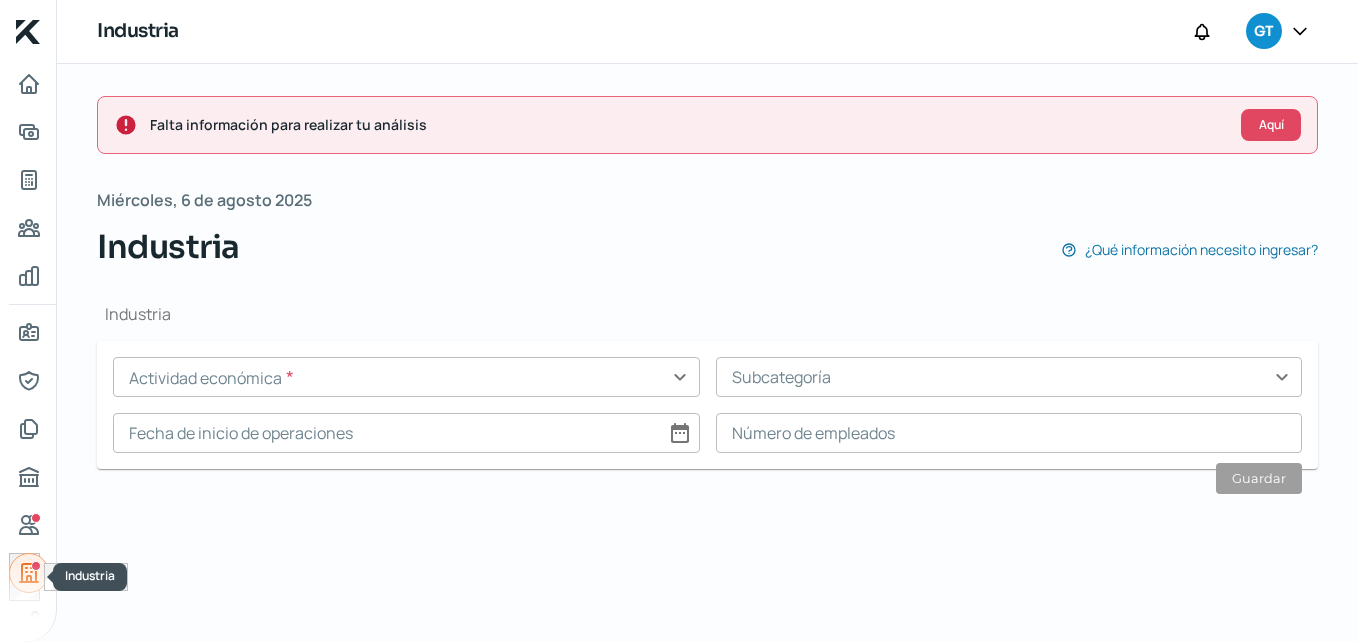 scroll, scrollTop: 0, scrollLeft: 0, axis: both 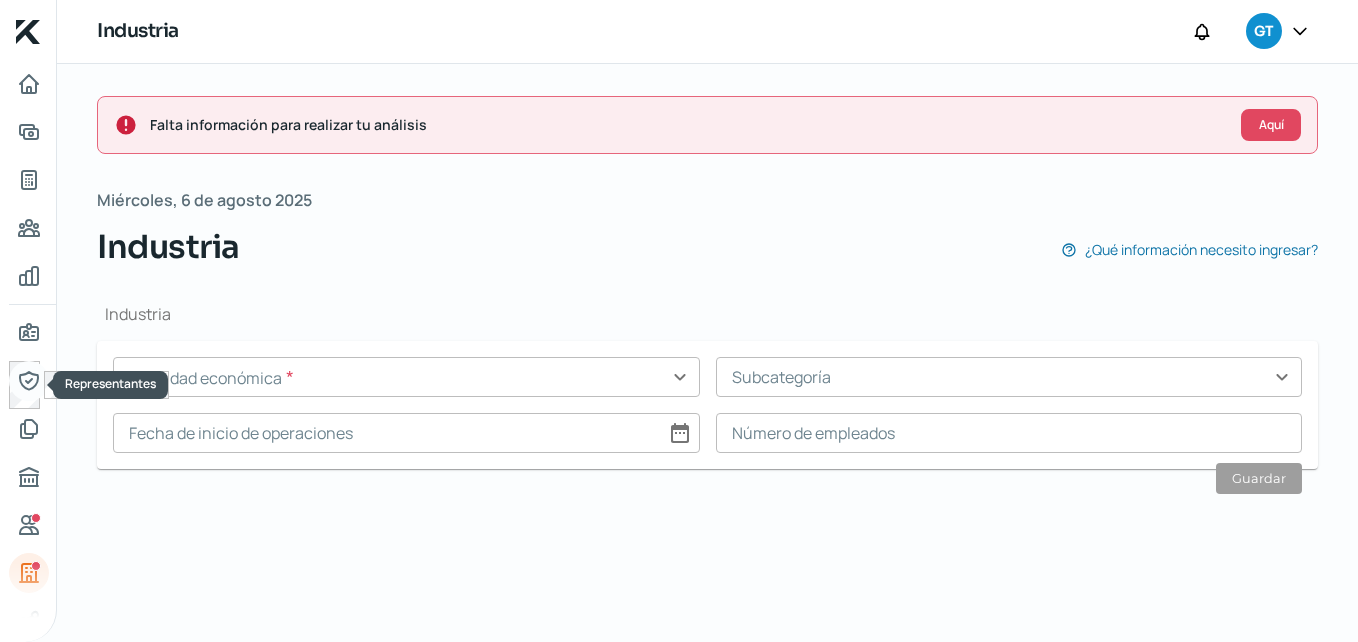 click 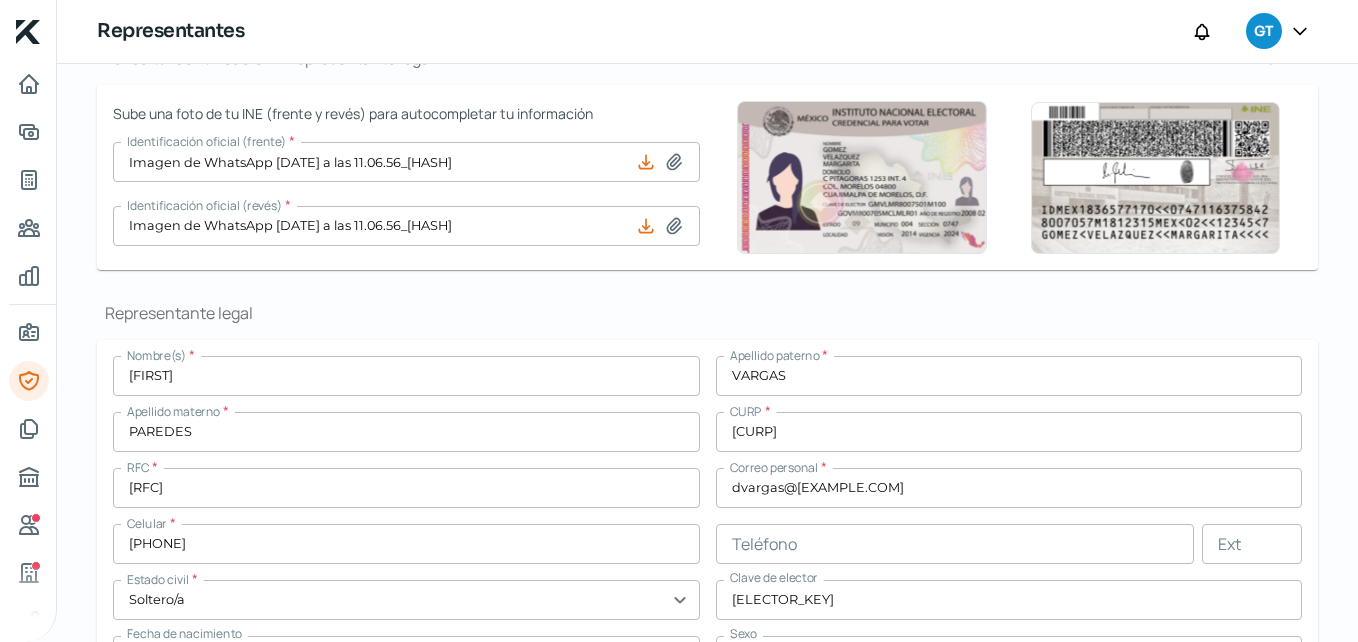 scroll, scrollTop: 200, scrollLeft: 0, axis: vertical 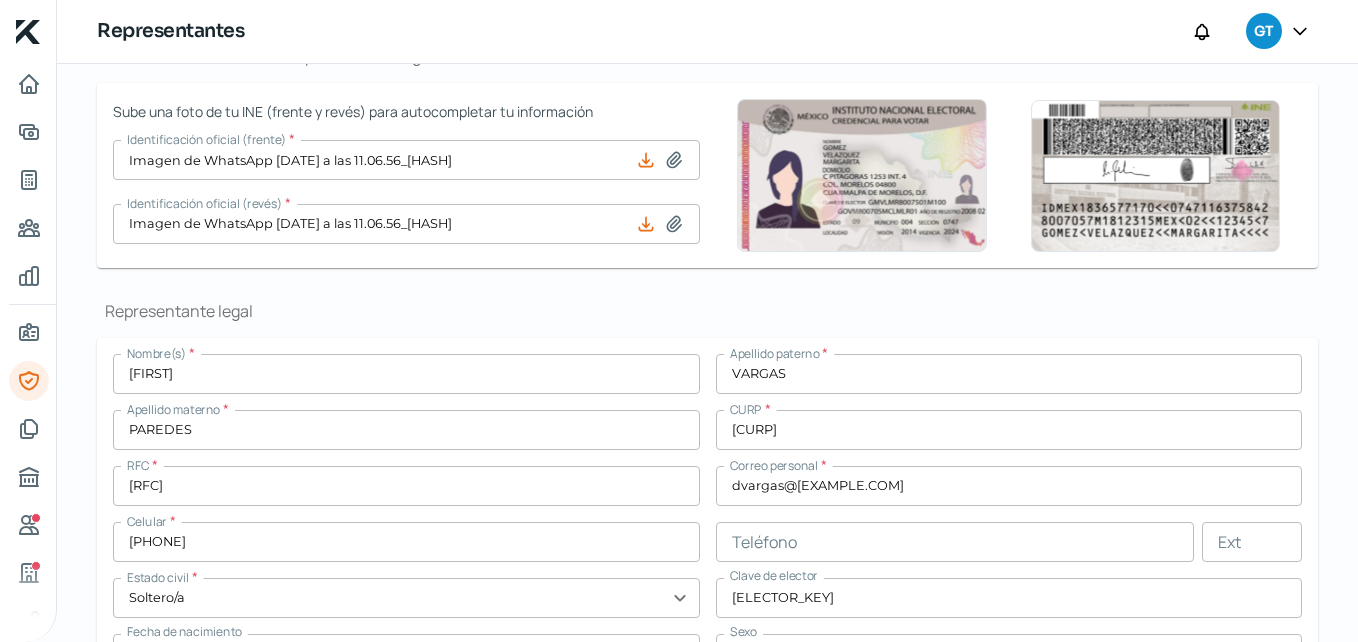 click on "VARGAS" at bounding box center [1009, 374] 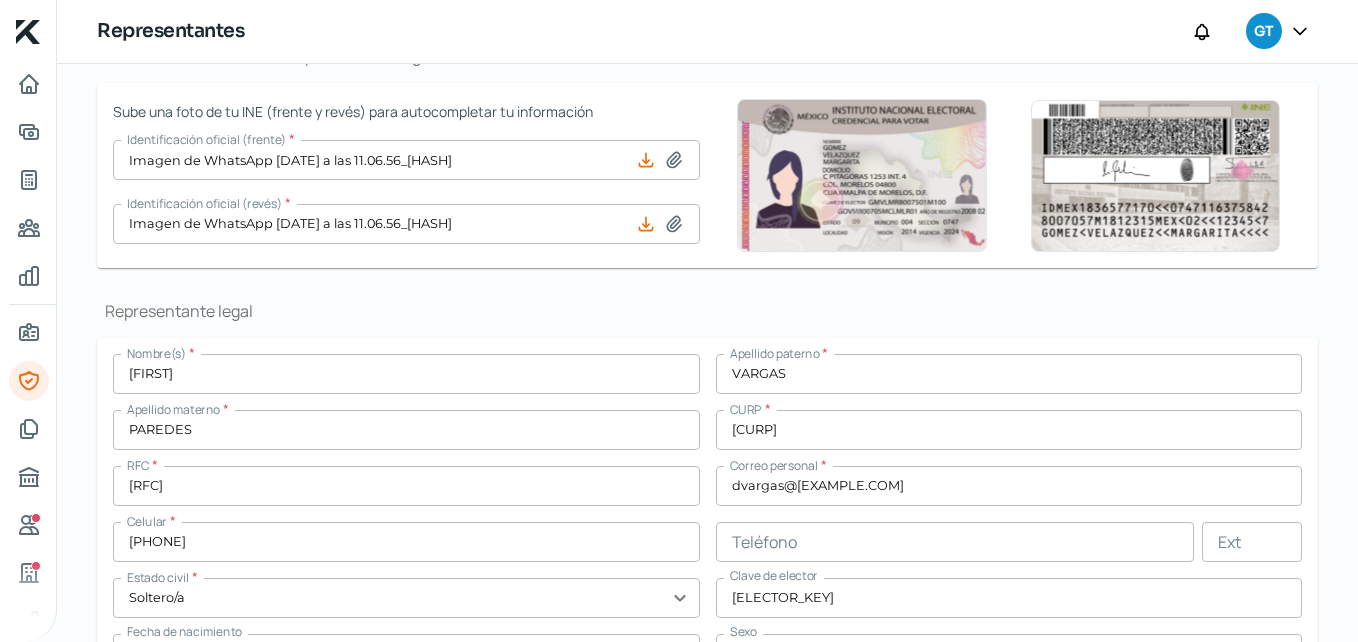 click on "Valida tu identificación - Representante legal Ayuda Sube una foto de tu INE (frente y revés) para autocompletar tu información Identificación oficial (frente) * Imagen de WhatsApp [DATE] a las 11.06.56_[HASH] Identificación oficial (revés) * Imagen de WhatsApp [DATE] a las 11.06.56_[HASH] Representante legal Nombre(s) * [FIRST] Apellido paterno * [LAST] Apellido materno * [LAST] CURP * [CURP] RFC * [RFC] Correo personal * dvargas@[EXAMPLE.COM] Celular * [PHONE] Teléfono Ext Estado civil * Soltero/a expand_more Clave de elector [ELECTOR_KEY] Fecha de nacimiento [DATE] date_range Sexo Hombre expand_more Guardar Domicilio Calle * [STREET] Número exterior * [NUMBER] Número interior [NUMBER] Código postal * [POSTAL_CODE] Colonia * [COLONY] Municipio / delegación * [MUNICIPALITY] Entidad * Estado de México expand_more País * MEXICO Comprobante de domicilio * ReciboTelmex.pdf Guardar Valida tu identificación - Accionista mayoritario Ayuda * * Nombre(s)" at bounding box center (707, 1183) 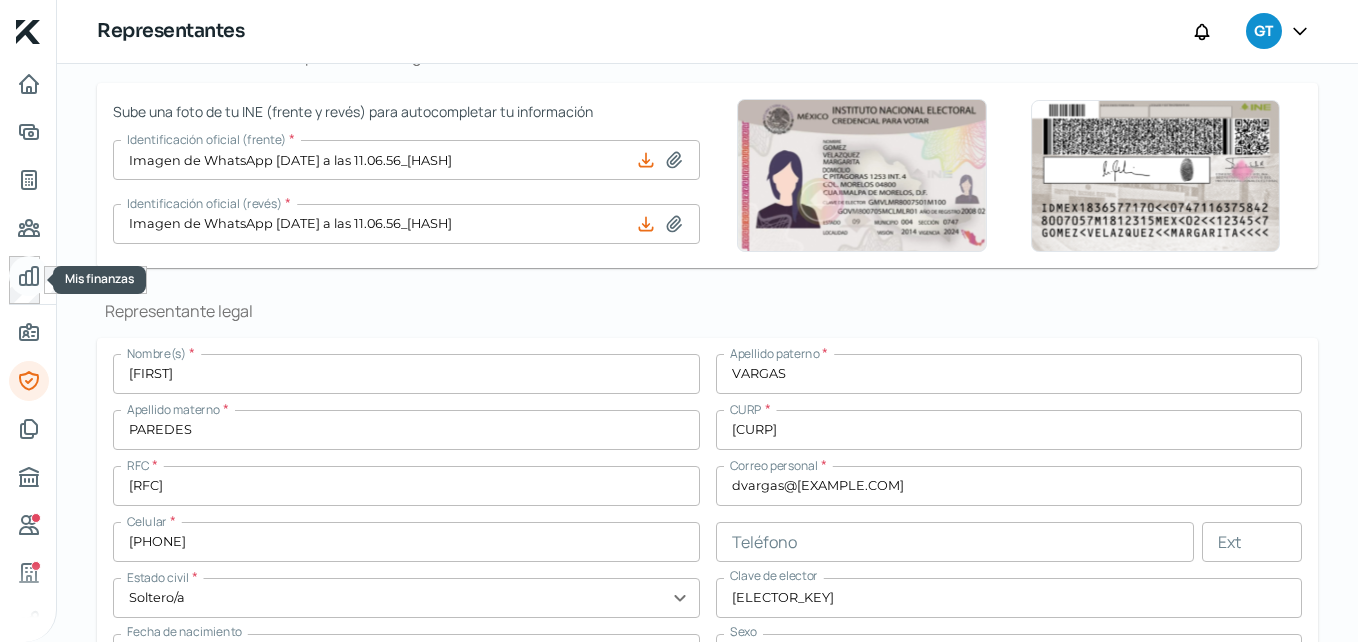 click 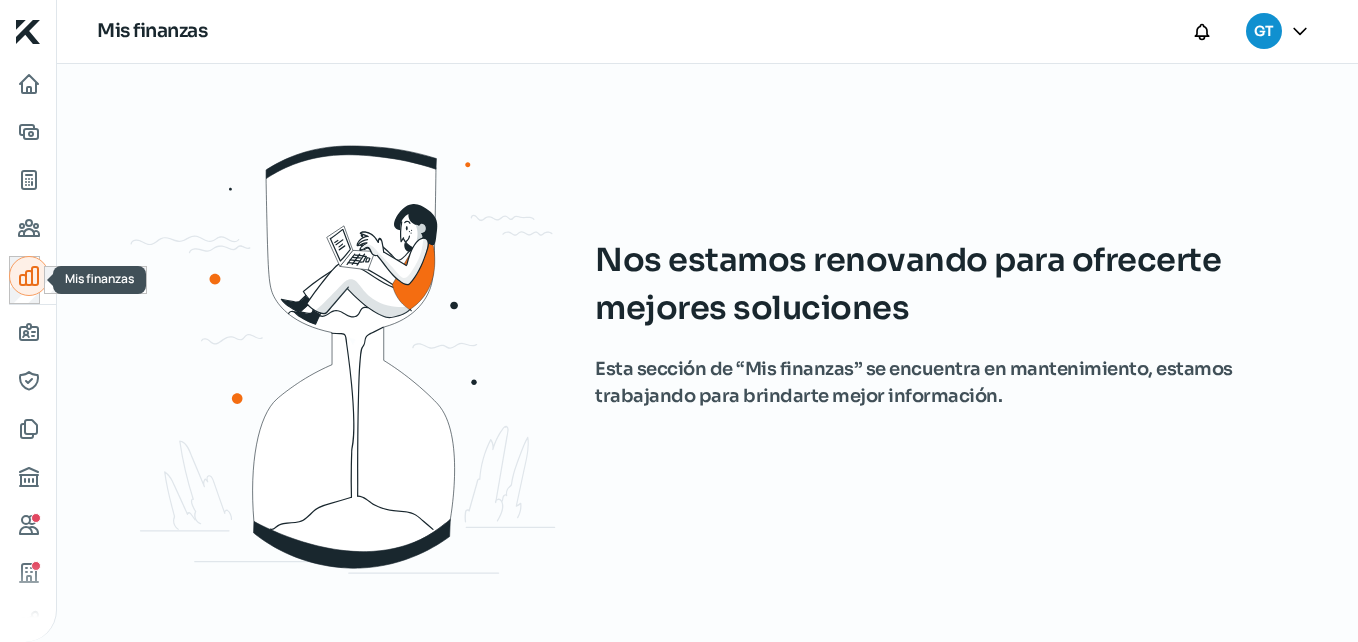 scroll, scrollTop: 0, scrollLeft: 0, axis: both 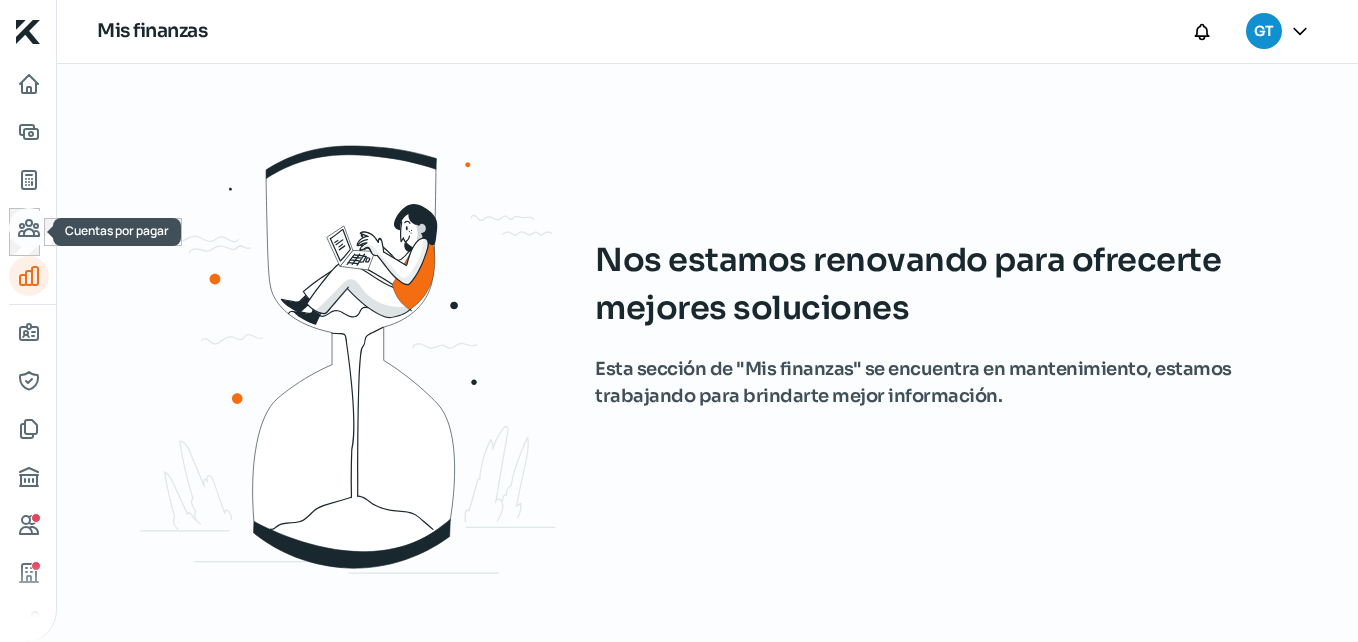 click at bounding box center [29, 228] 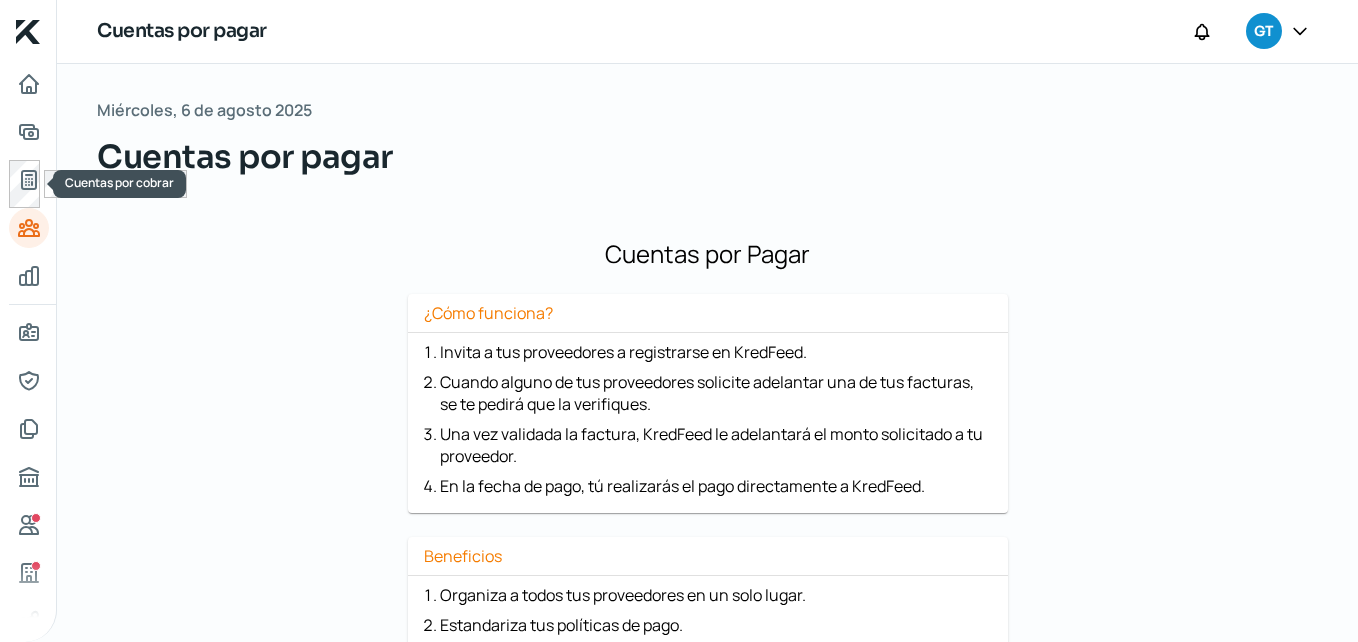click at bounding box center [28, 184] 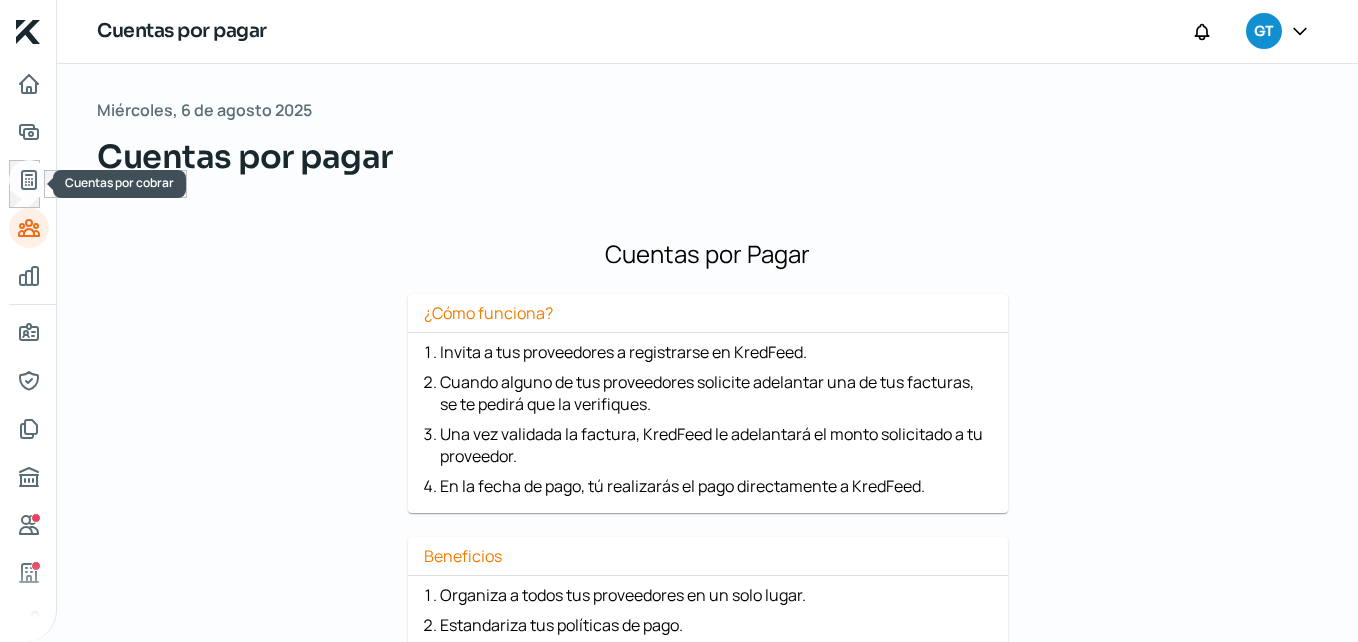 click 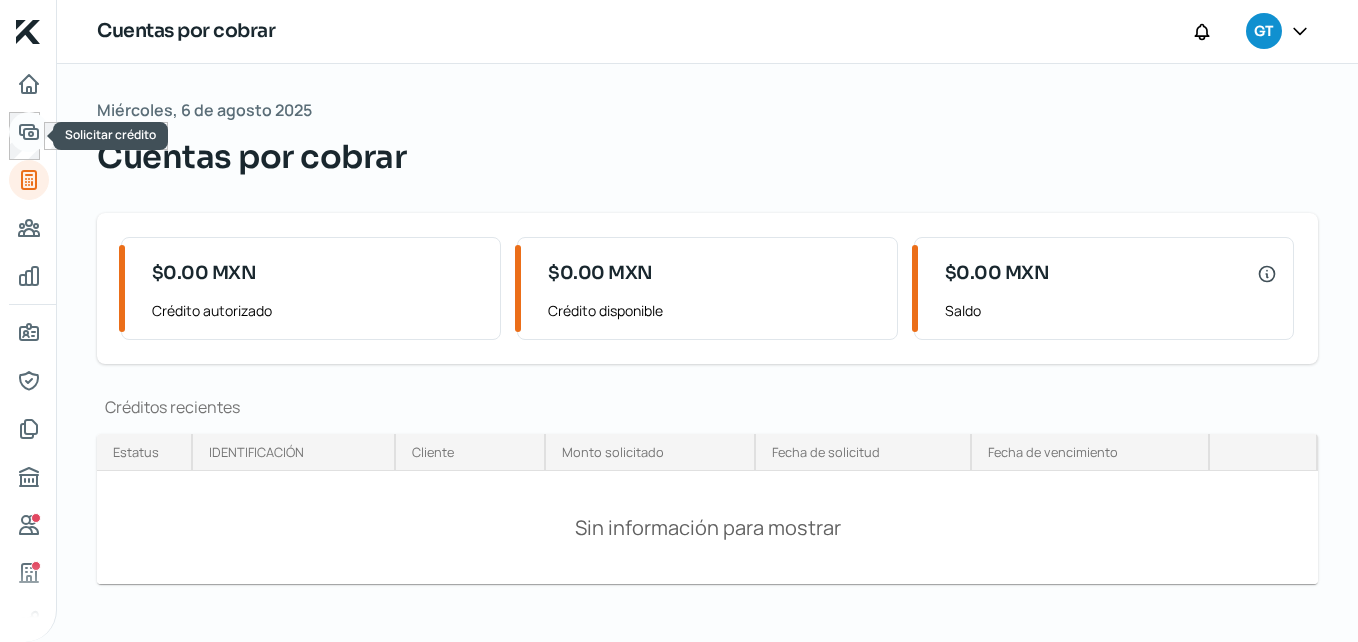 click at bounding box center (29, 132) 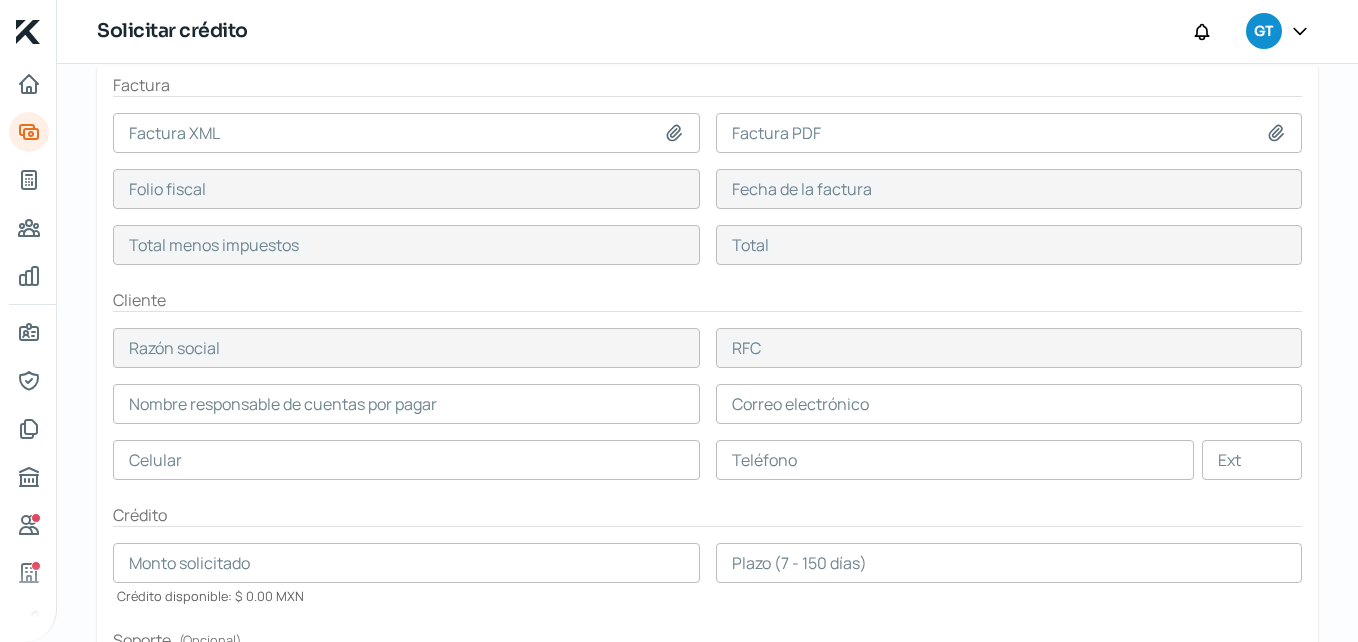 scroll, scrollTop: 200, scrollLeft: 0, axis: vertical 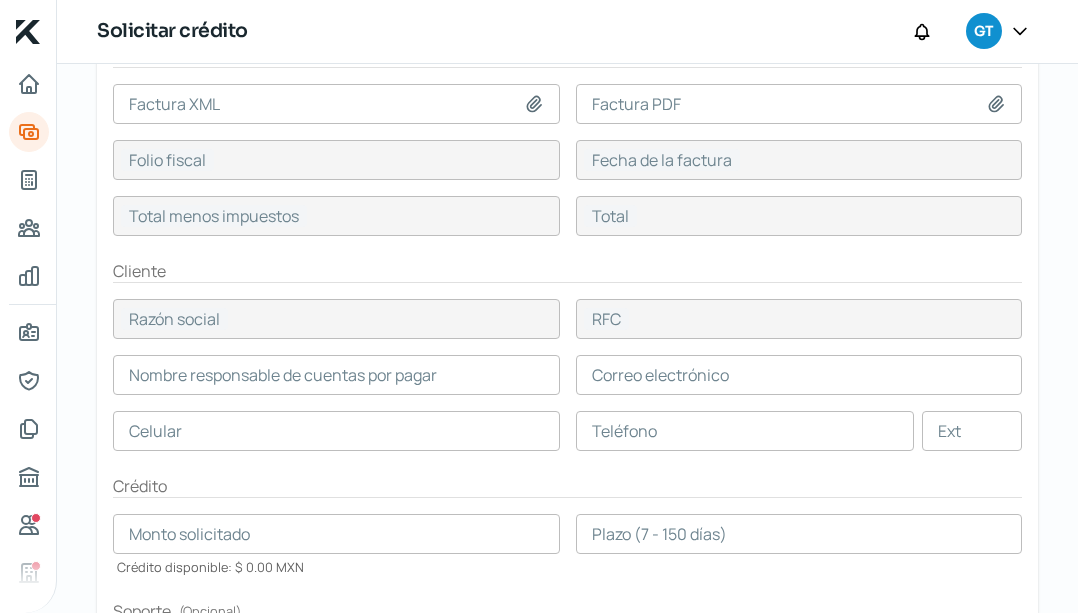 click 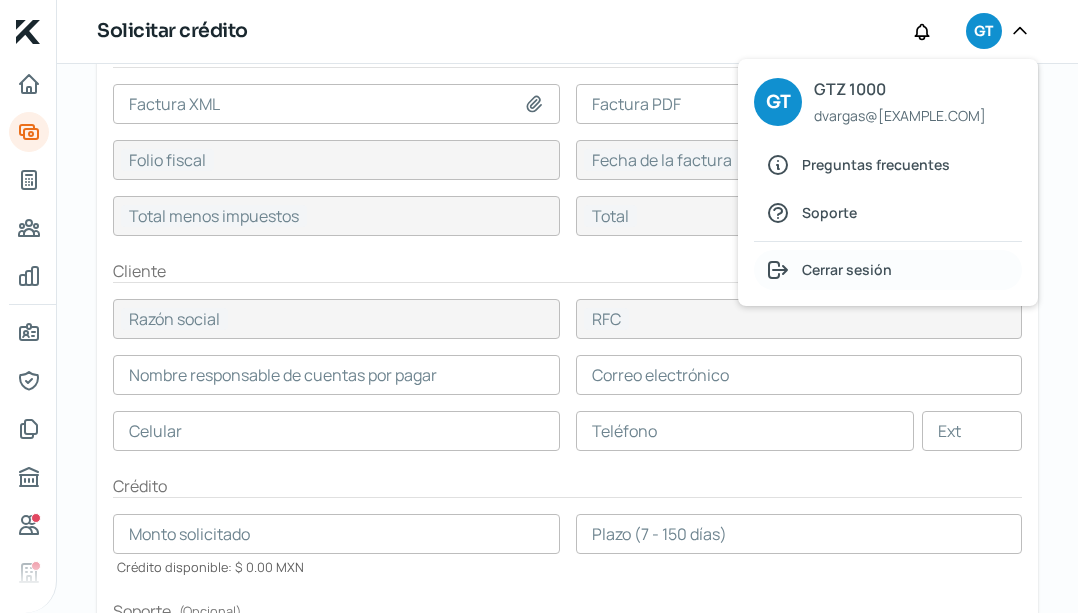 click on "Cerrar sesión" at bounding box center [847, 269] 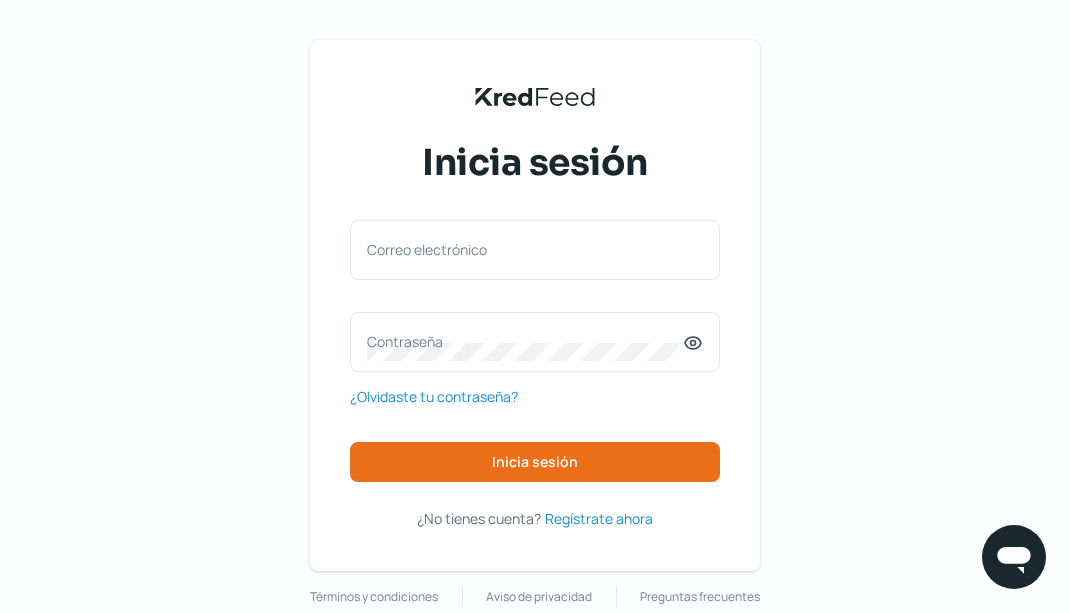 scroll, scrollTop: 0, scrollLeft: 0, axis: both 